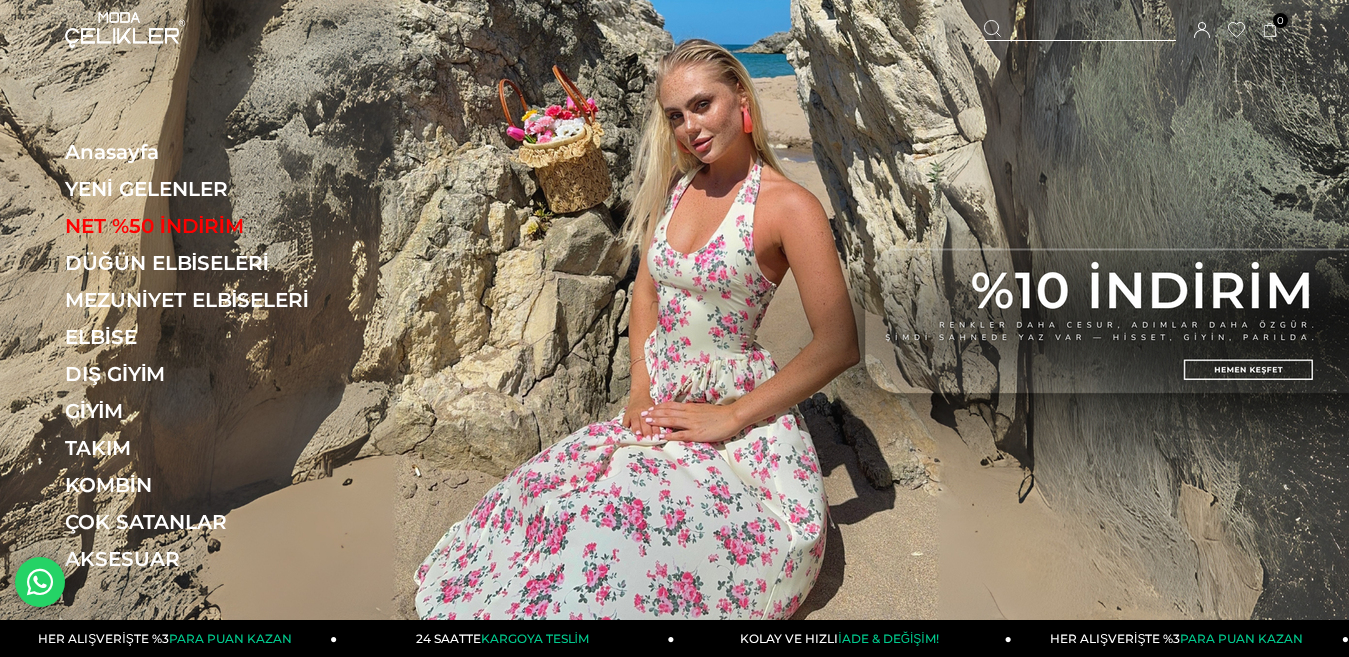 scroll, scrollTop: 0, scrollLeft: 0, axis: both 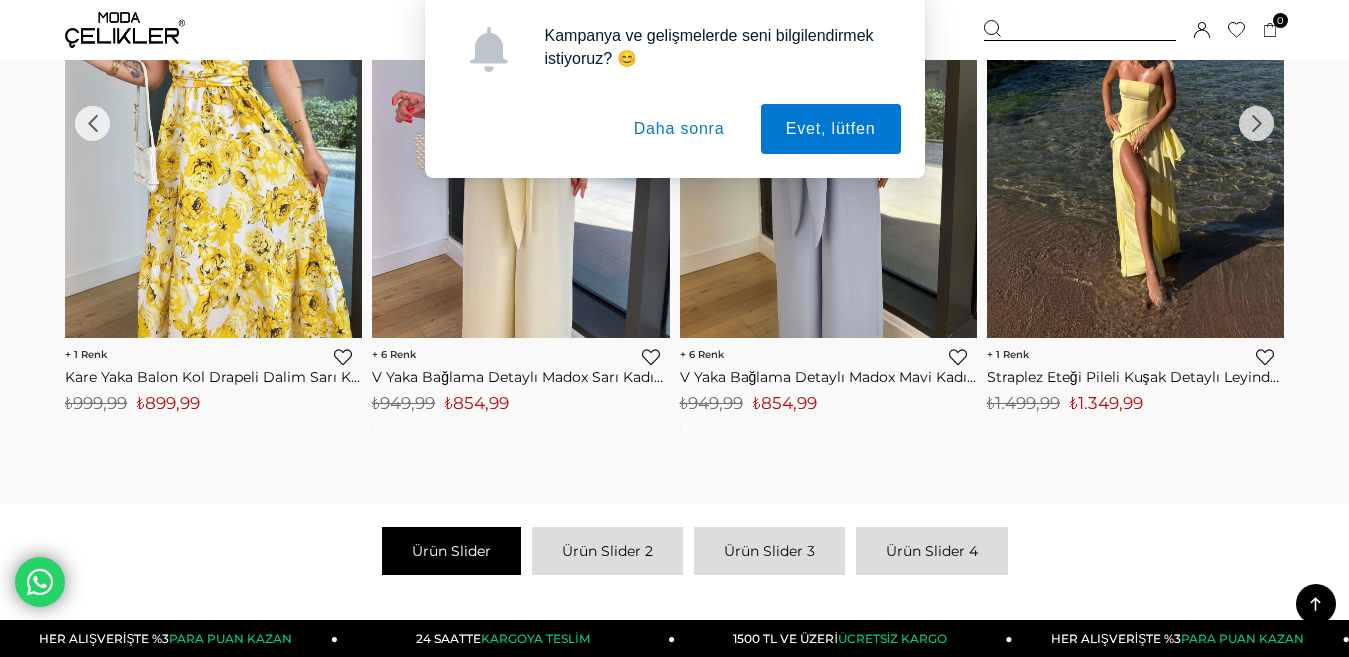 click on "Daha sonra" at bounding box center (679, 129) 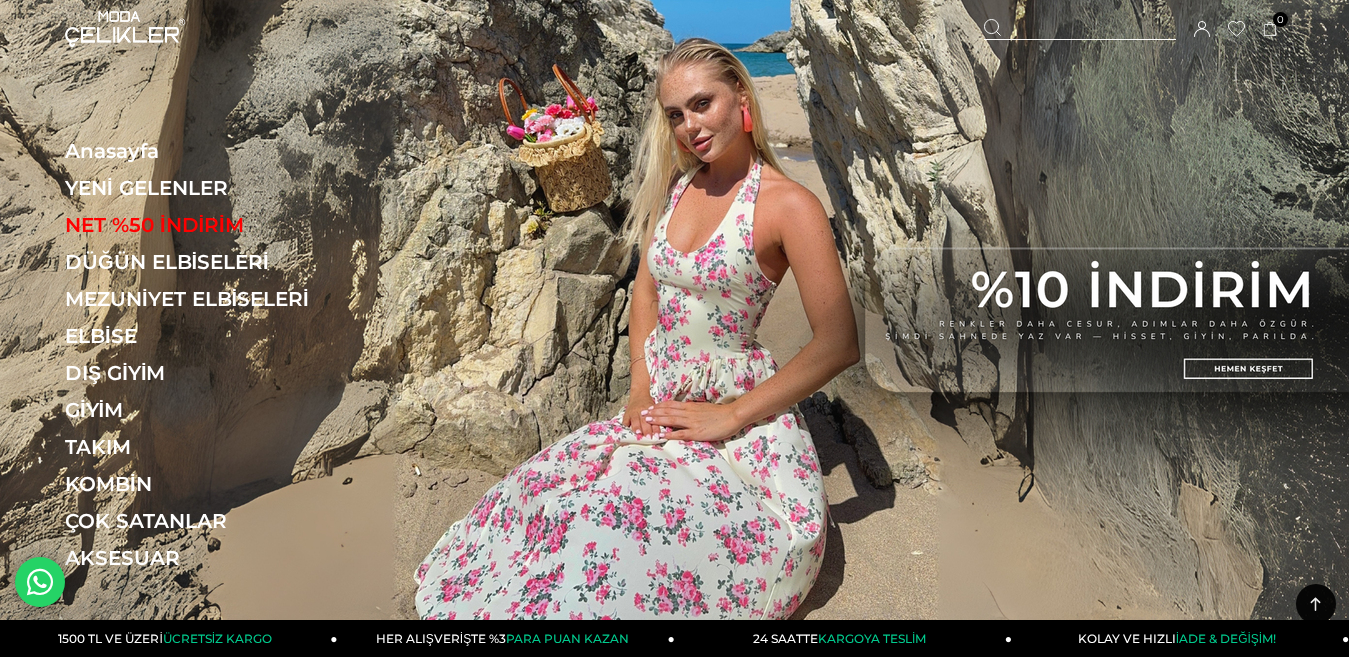 scroll, scrollTop: 0, scrollLeft: 0, axis: both 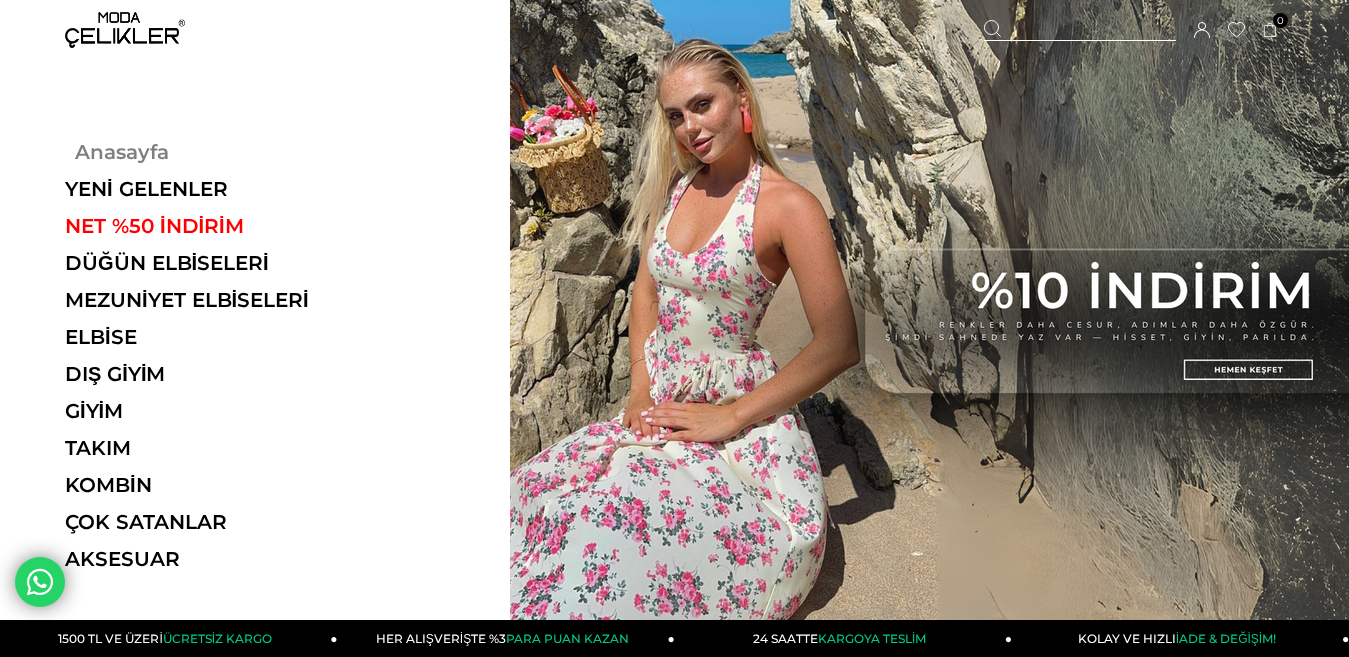click on "Anasayfa" at bounding box center (202, 152) 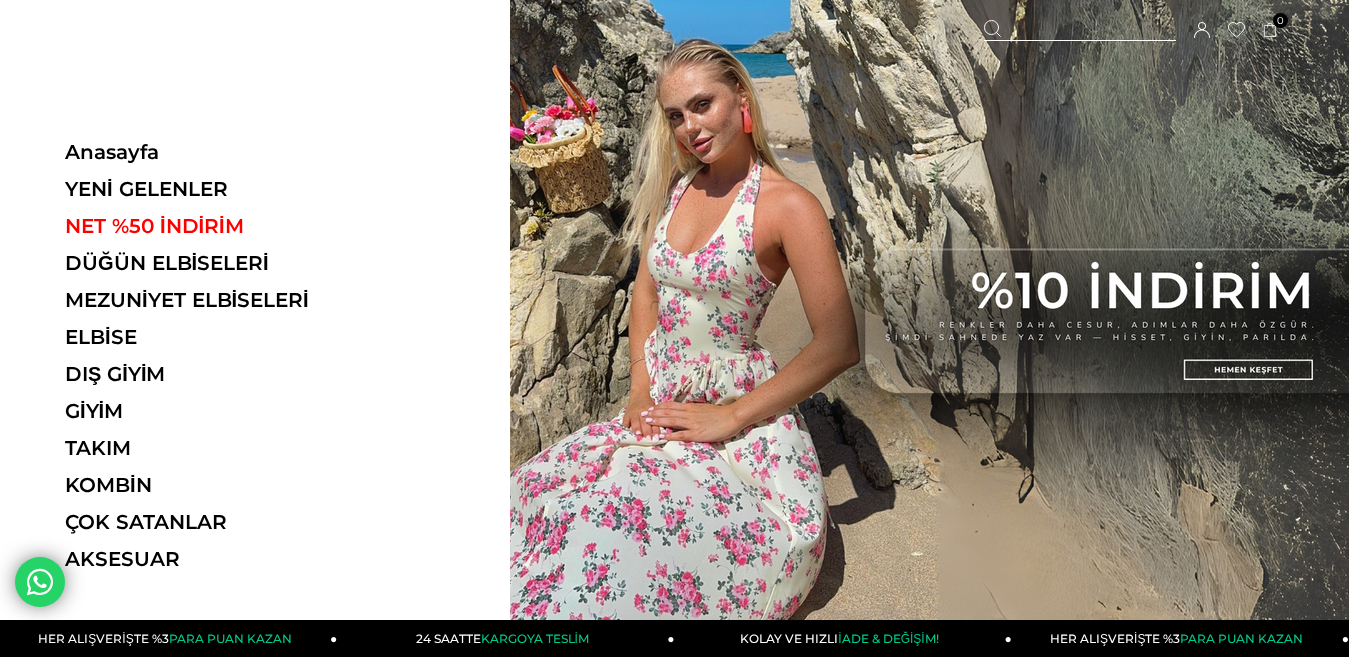 scroll, scrollTop: 0, scrollLeft: 0, axis: both 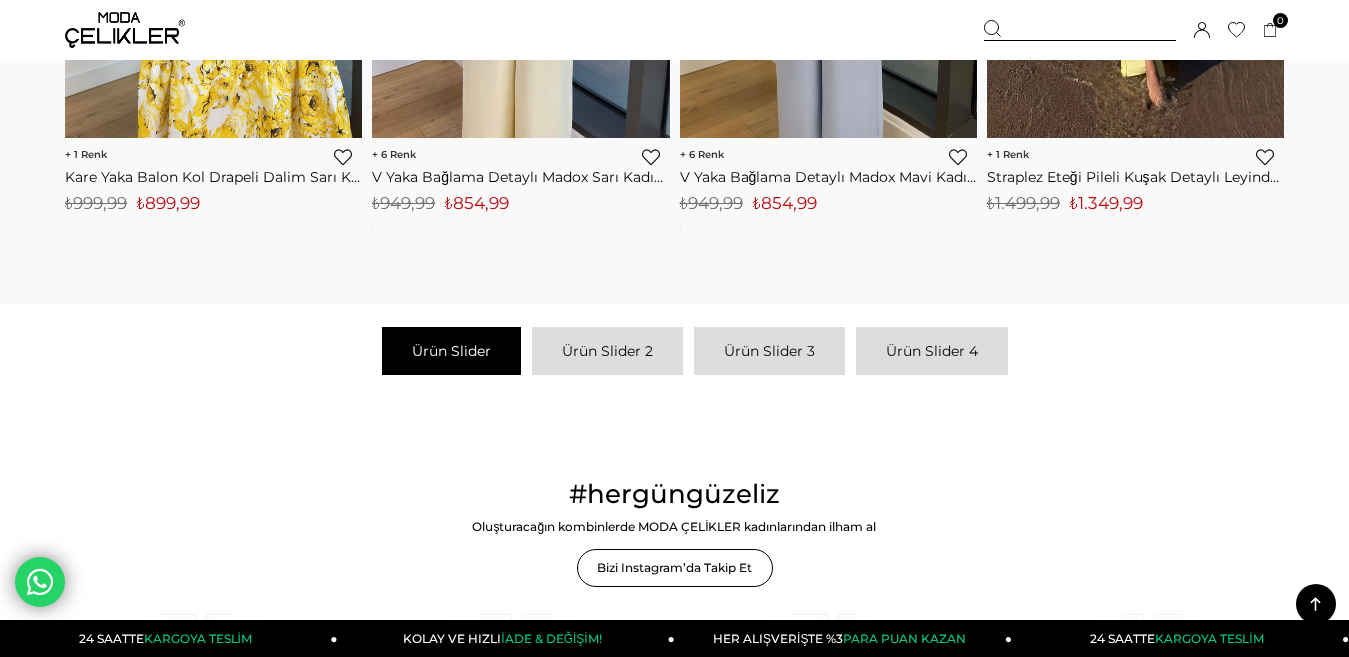 click on "Ürün Slider 2" at bounding box center [607, 351] 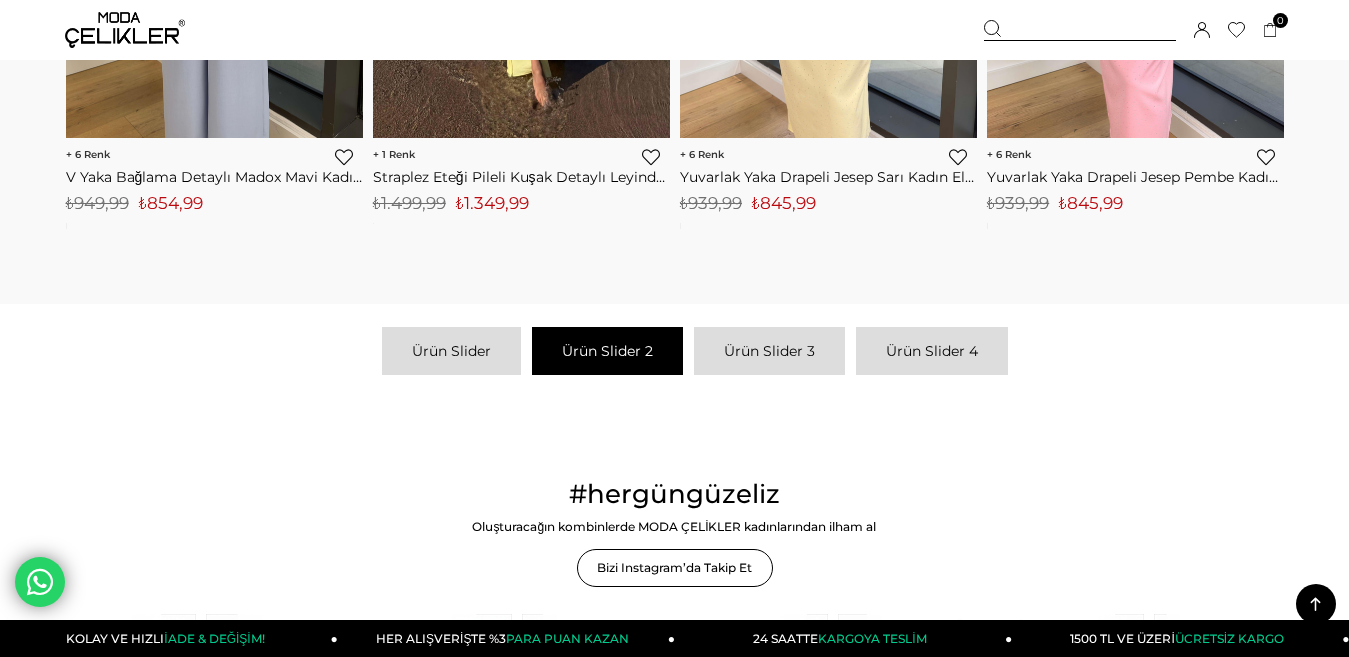 click on "Ürün Slider 2" at bounding box center [607, 351] 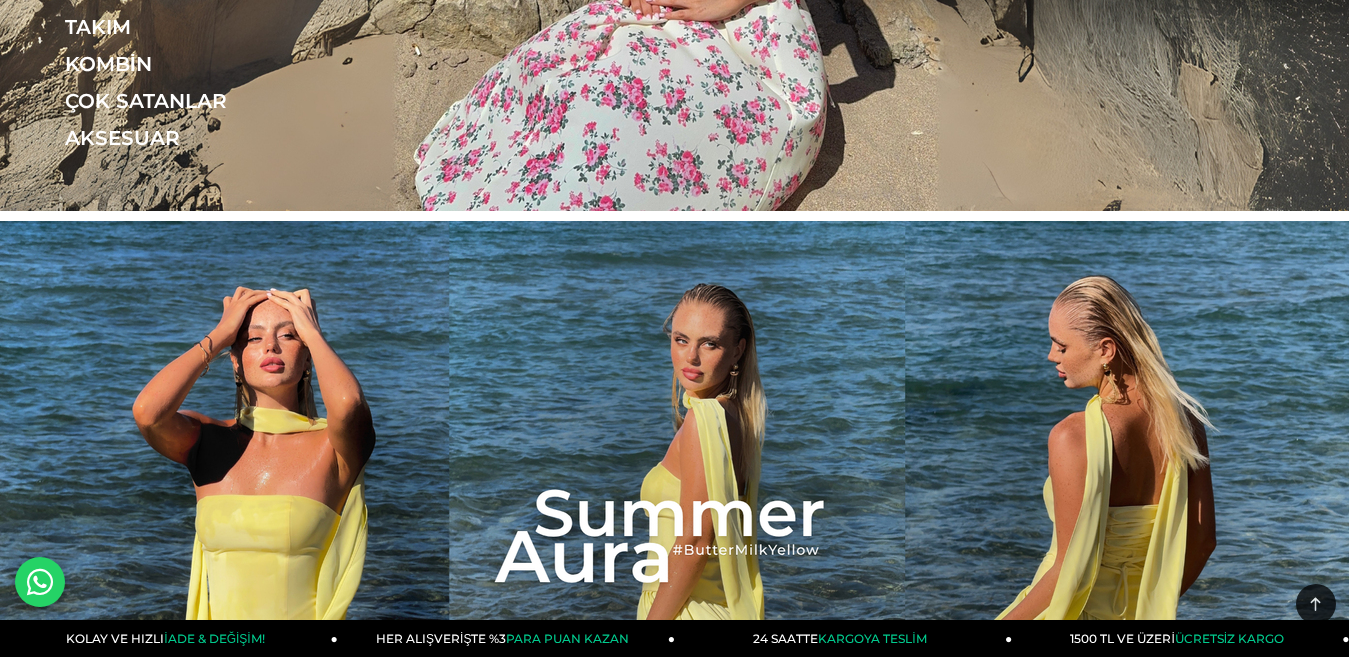 scroll, scrollTop: 0, scrollLeft: 0, axis: both 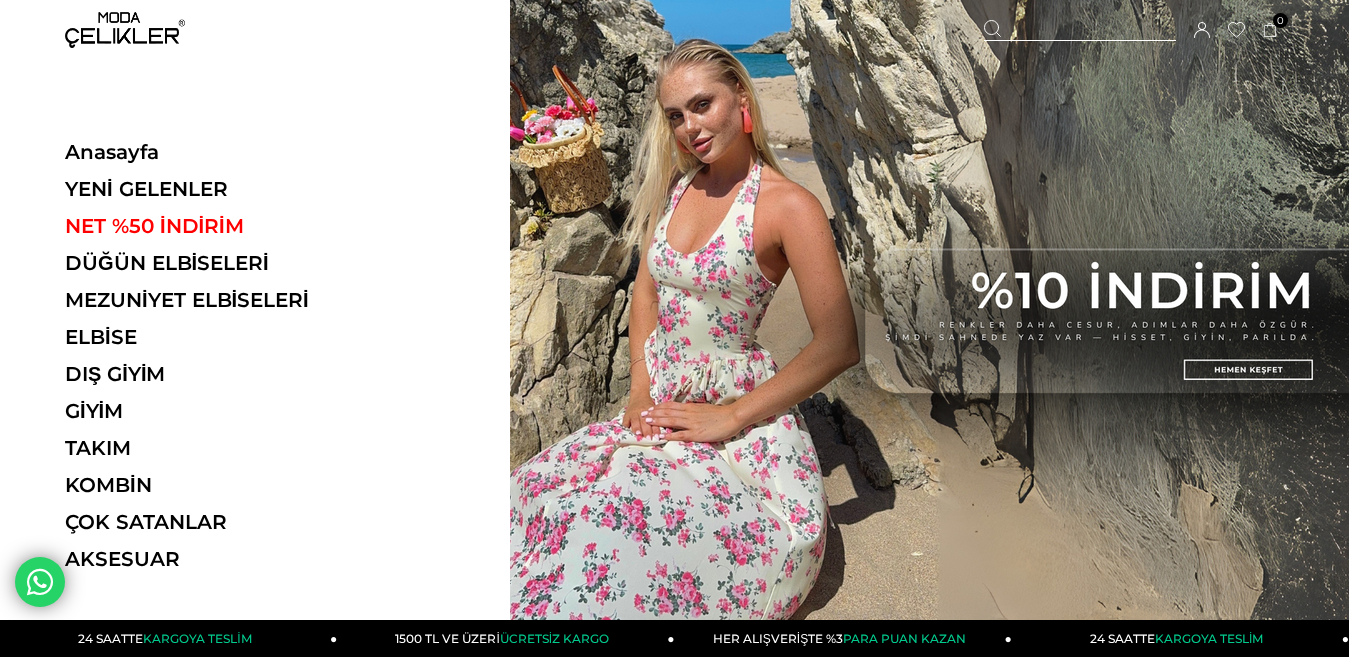 click on "Anasayfa
YENİ GELENLER
NET %50 İNDİRİM
DÜĞÜN ELBİSELERİ
MEZUNİYET ELBİSELERİ
ELBİSE
ELBİSE
Tüm Elbiseler
Yazlık Elbise
Mini Elbise
Çiçekli Elbise
Beyaz Elbise
Nikah Elbisesi" at bounding box center (255, 328) 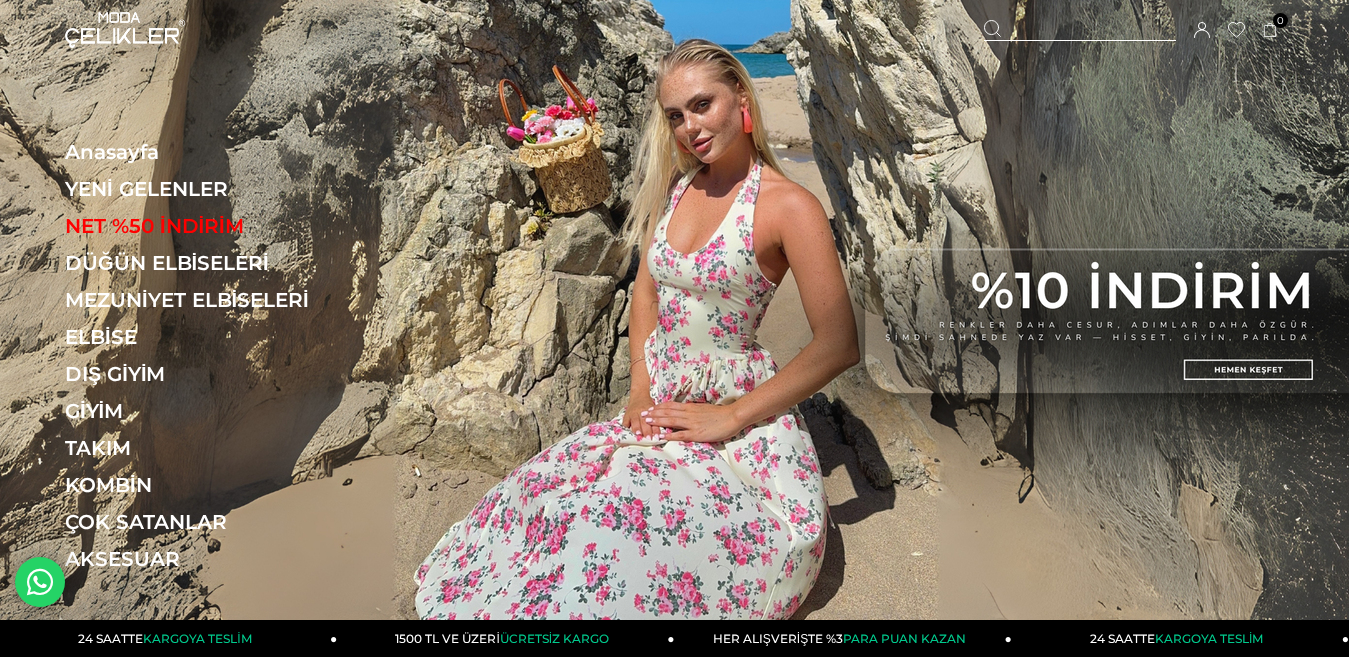 click at bounding box center [674, 316] 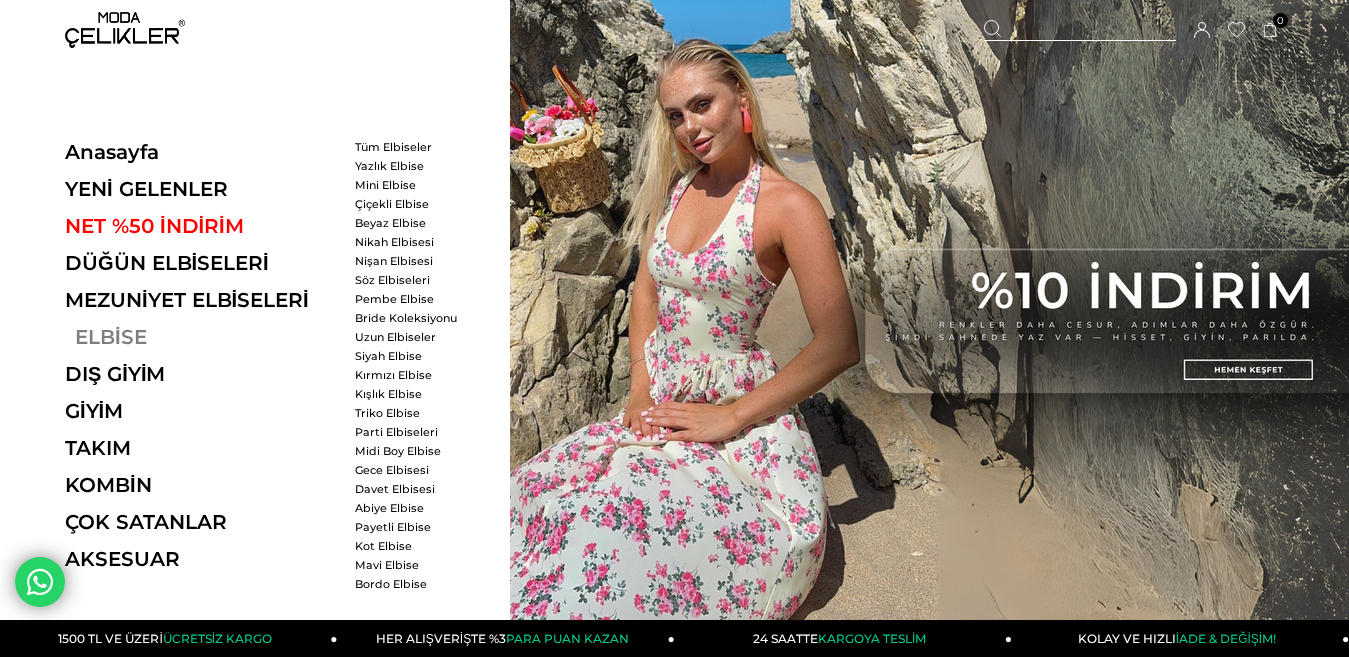 click on "ELBİSE" at bounding box center [202, 337] 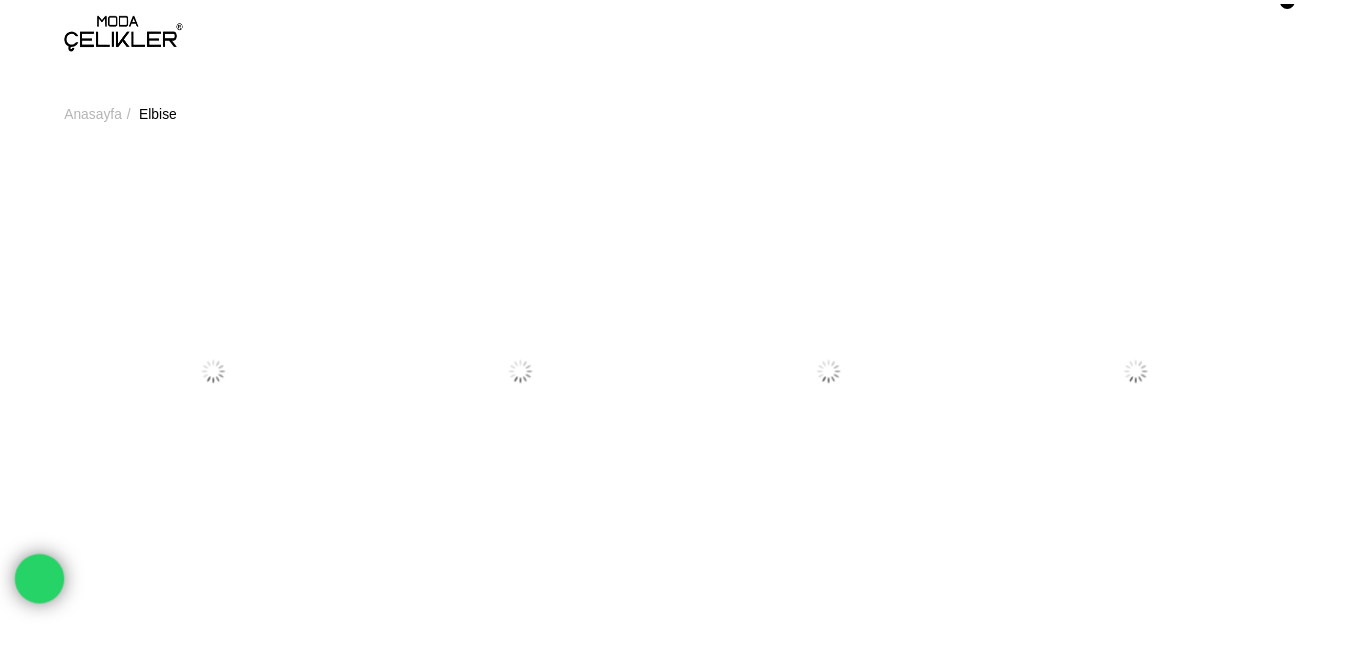 scroll, scrollTop: 0, scrollLeft: 0, axis: both 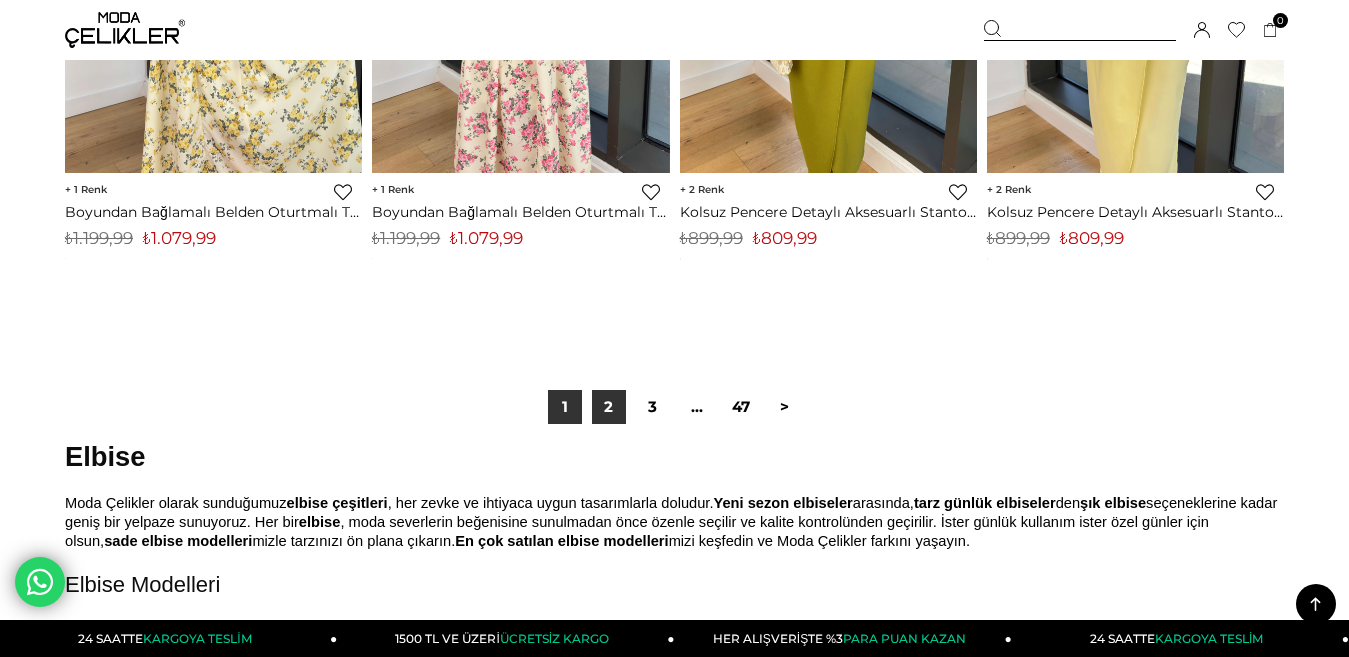 click on "2" at bounding box center [609, 407] 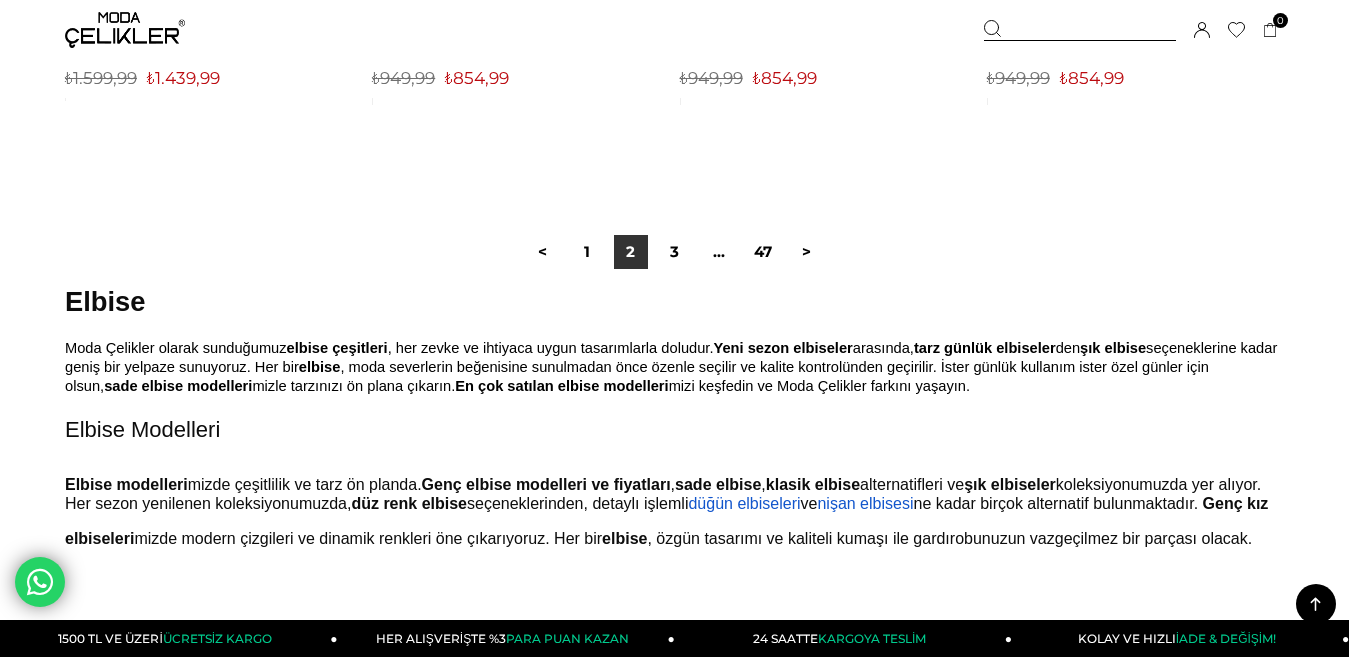 scroll, scrollTop: 11500, scrollLeft: 0, axis: vertical 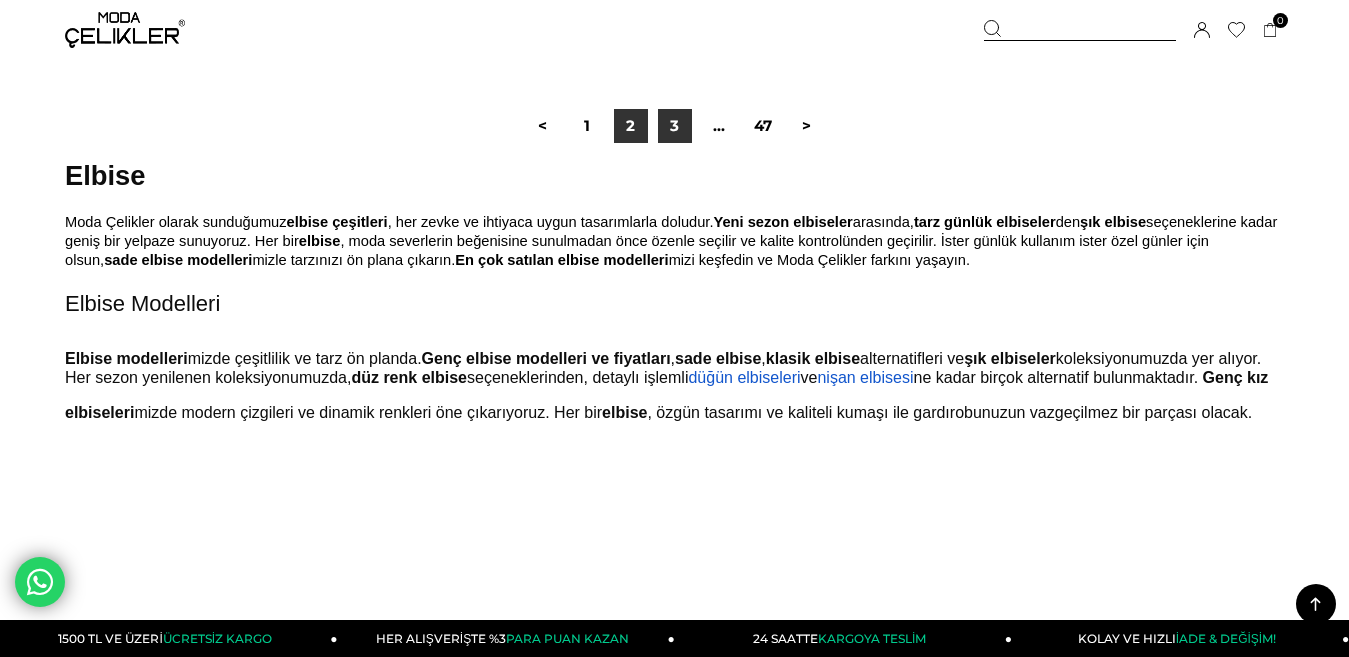 click on "3" at bounding box center [675, 126] 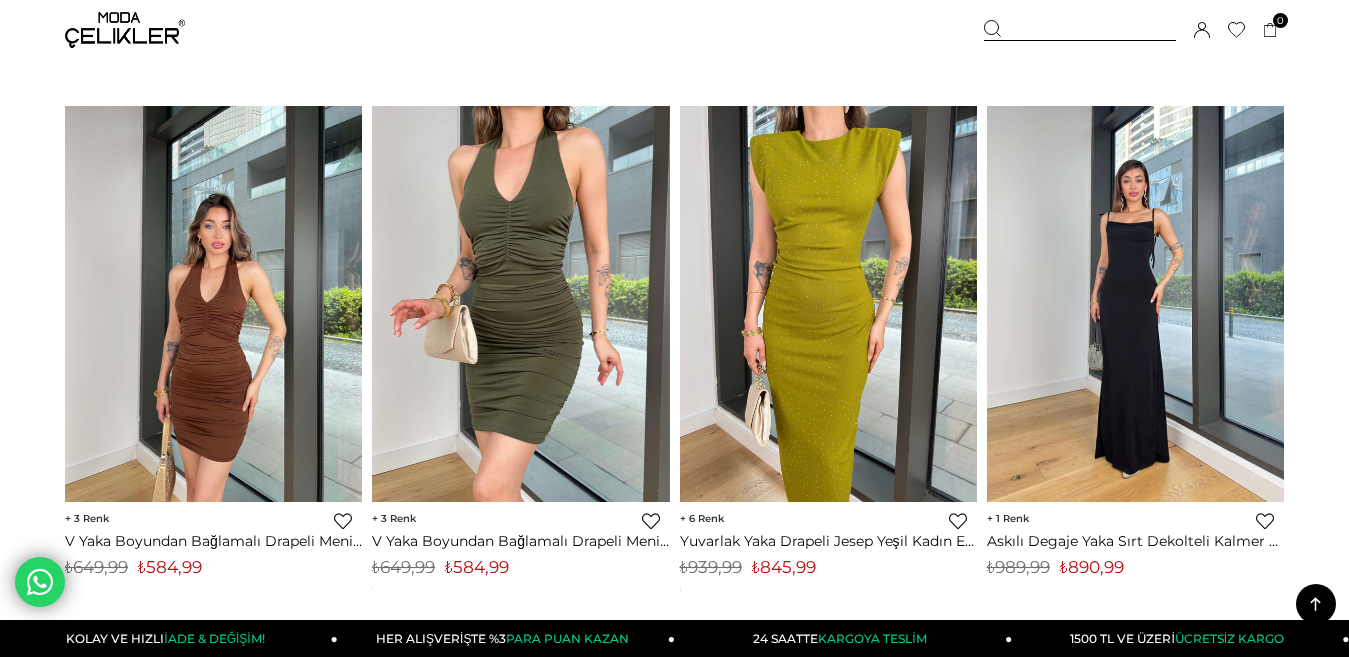 scroll, scrollTop: 2500, scrollLeft: 0, axis: vertical 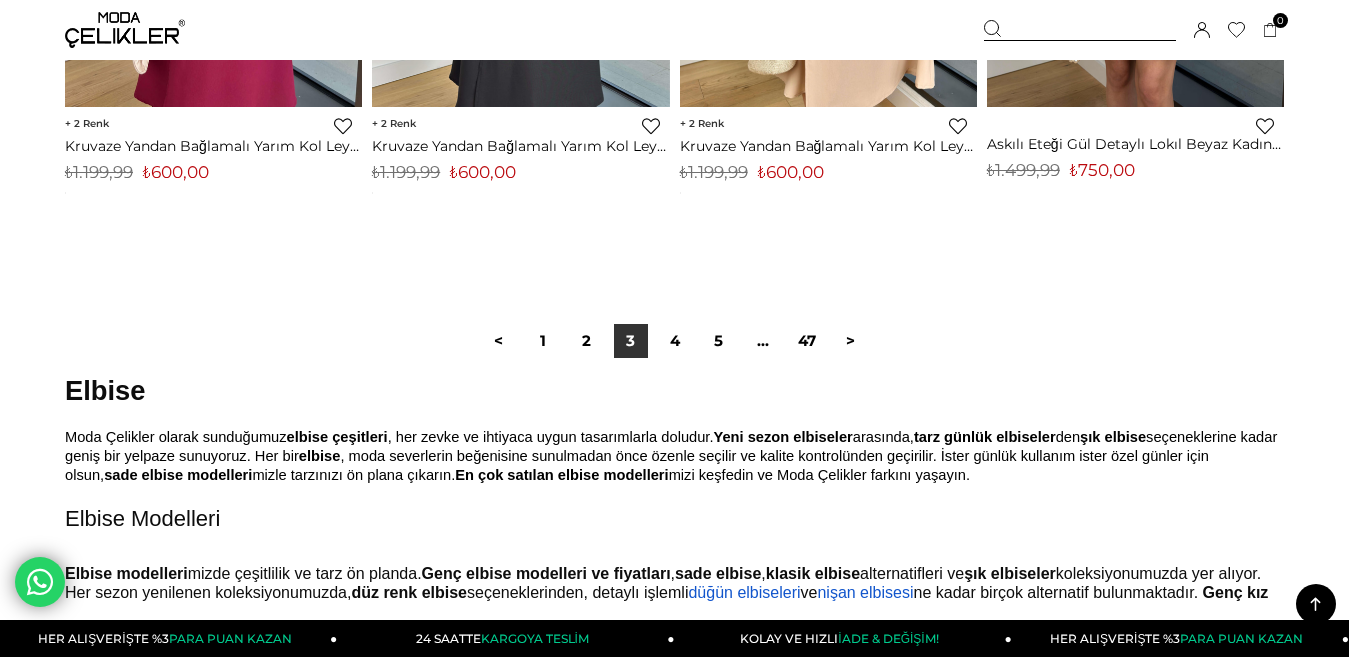 click on "Menü
Üye Girişi
Üye Ol
Hesabım
Çıkış Yap
Sepetim
Favorilerim
Yardım
Sepetim
0
Ürün
Sepetinizde ürün bulunmamaktadır.
Genel Toplam :
Sepetim
SİPARİŞİ TAMAMLA
Üye Girişi
Üye Ol
Google İle Bağlan
Anasayfa" at bounding box center [674, -5295] 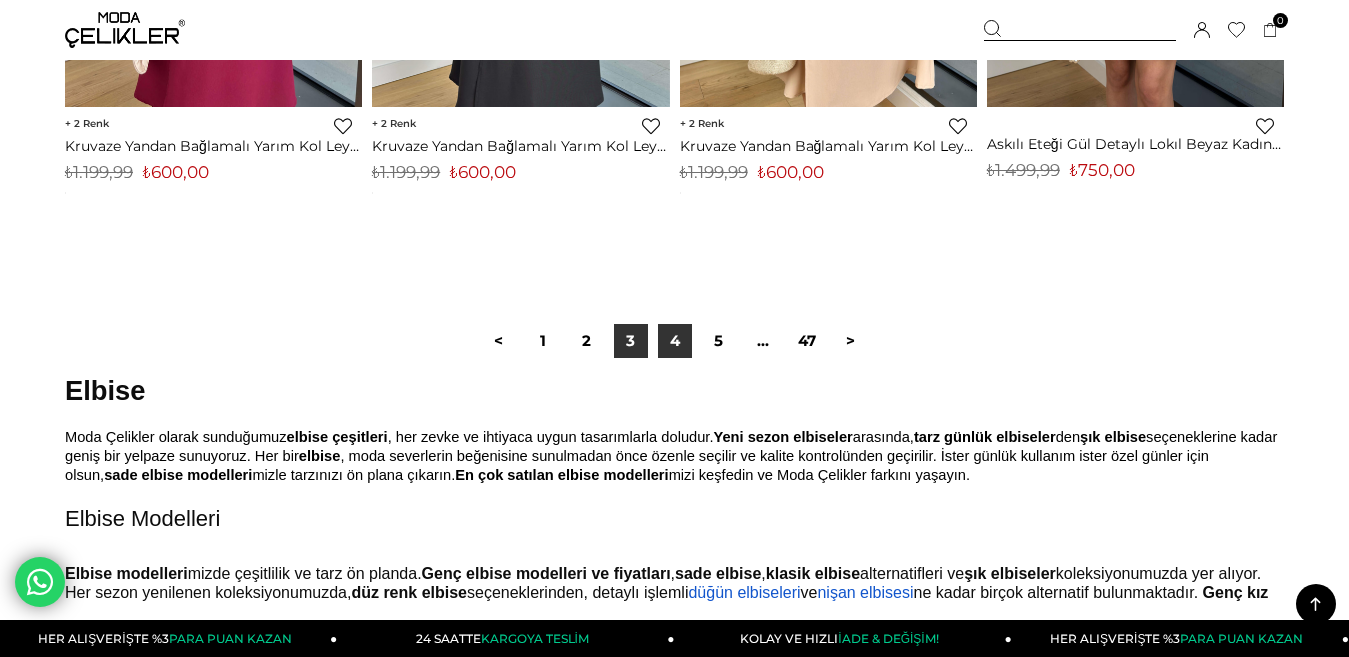 click on "4" at bounding box center (675, 341) 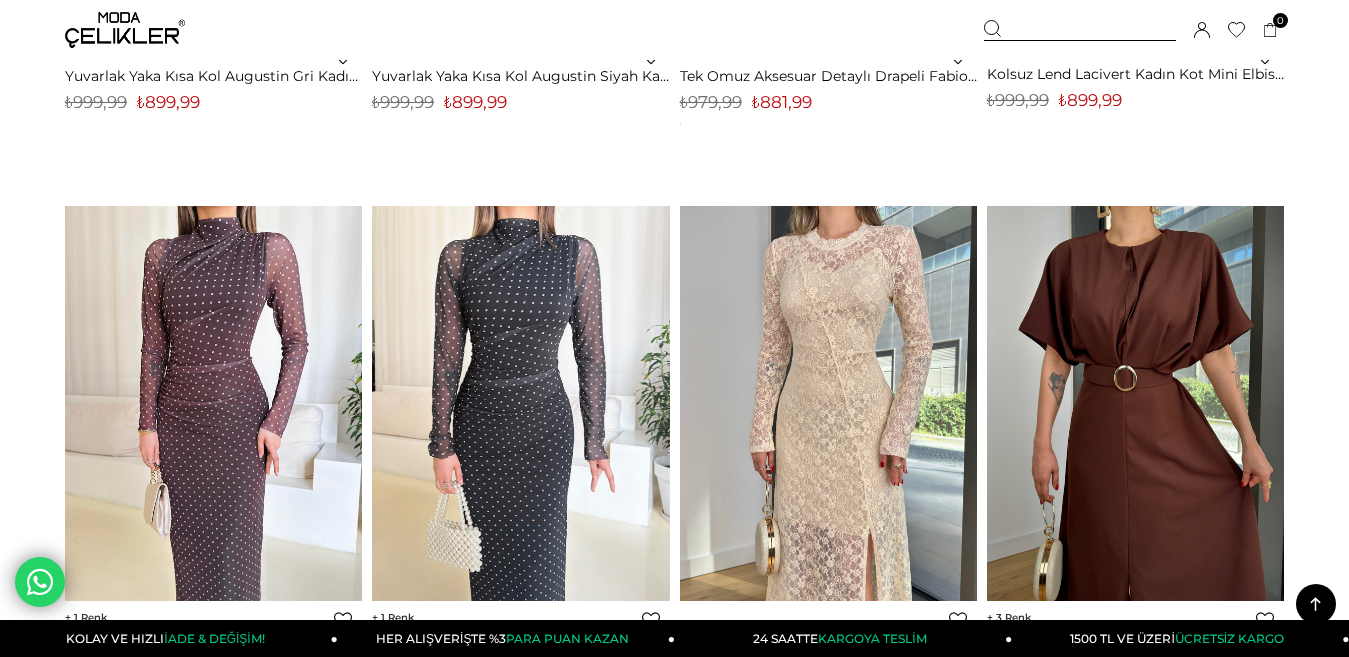 scroll, scrollTop: 1800, scrollLeft: 0, axis: vertical 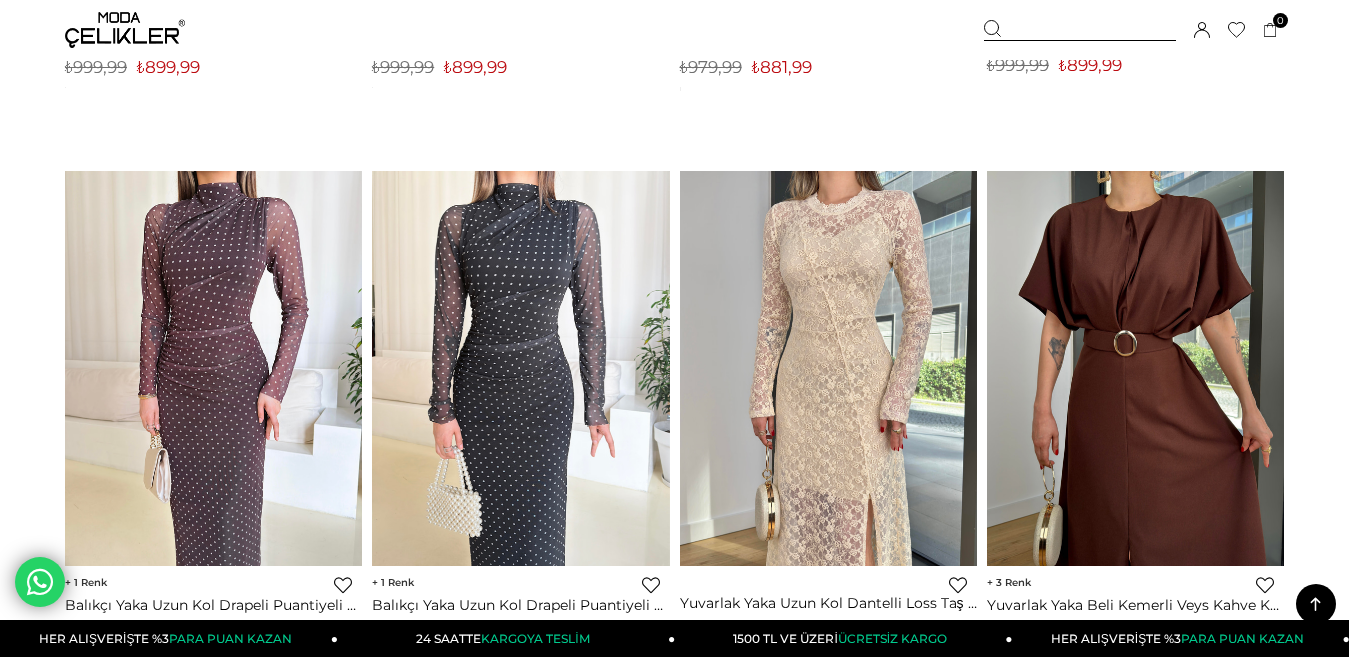 click on "Menü
Üye Girişi
Üye Ol
Hesabım
Çıkış Yap
Sepetim
Favorilerim
Yardım
Sepetim
0
Ürün
Sepetinizde ürün bulunmamaktadır.
Genel Toplam :
Sepetim
SİPARİŞİ TAMAMLA
Üye Girişi
Üye Ol
Google İle Bağlan
Anasayfa" at bounding box center (674, 4213) 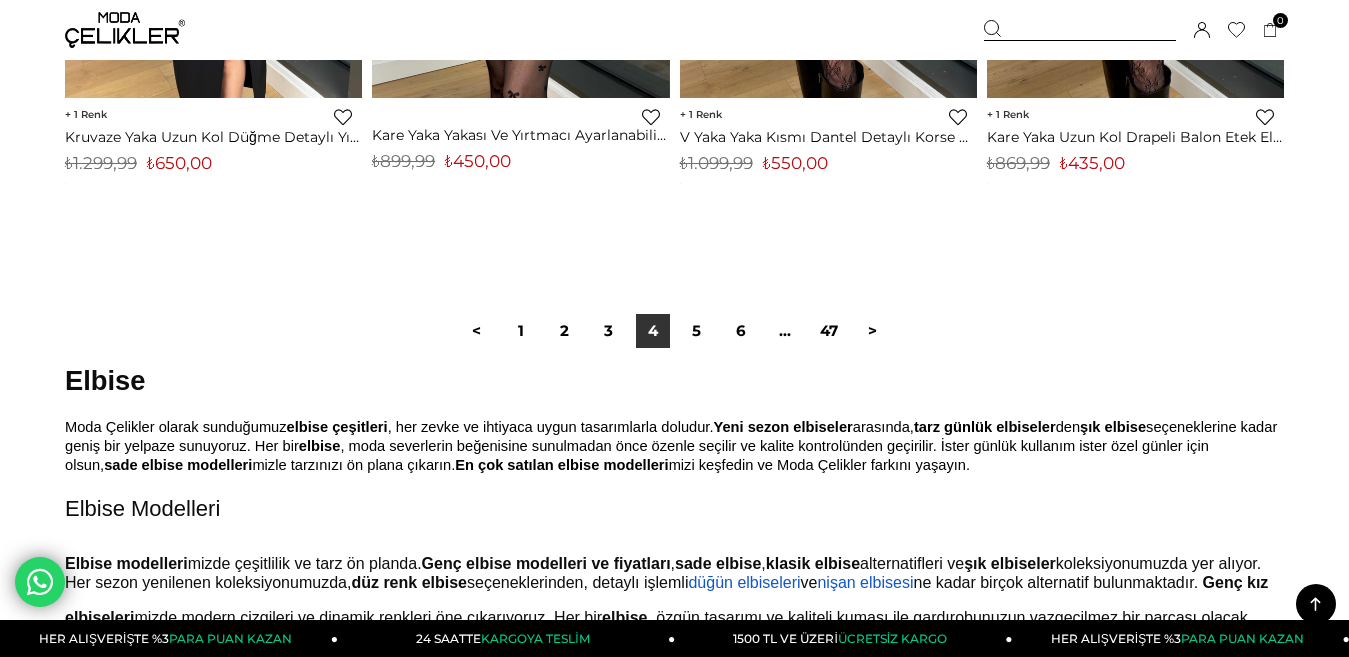 scroll, scrollTop: 11400, scrollLeft: 0, axis: vertical 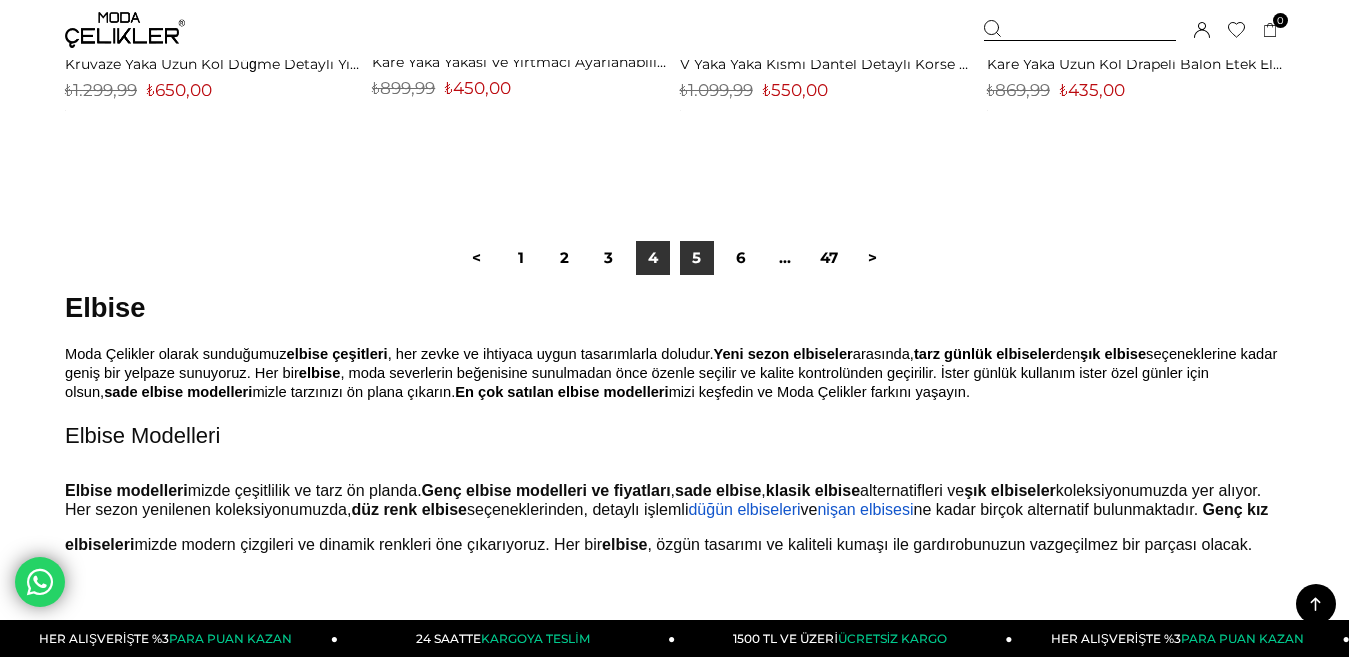 click on "5" at bounding box center [697, 258] 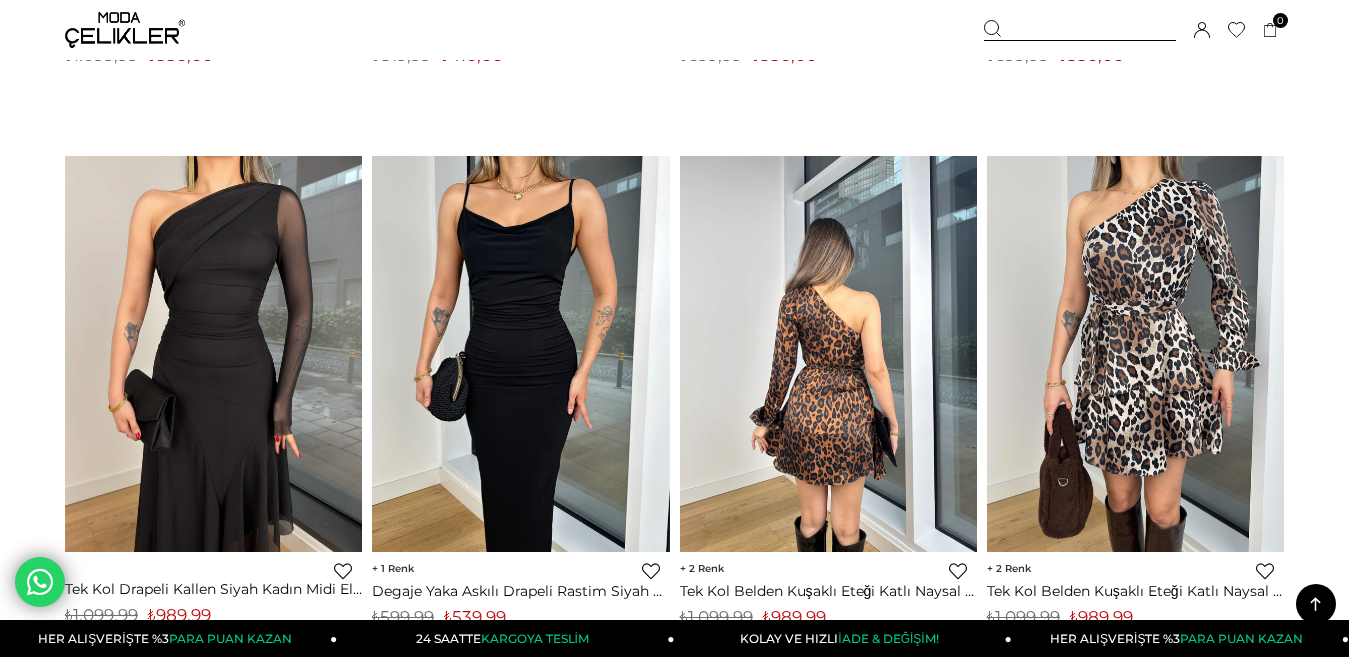 scroll, scrollTop: 700, scrollLeft: 0, axis: vertical 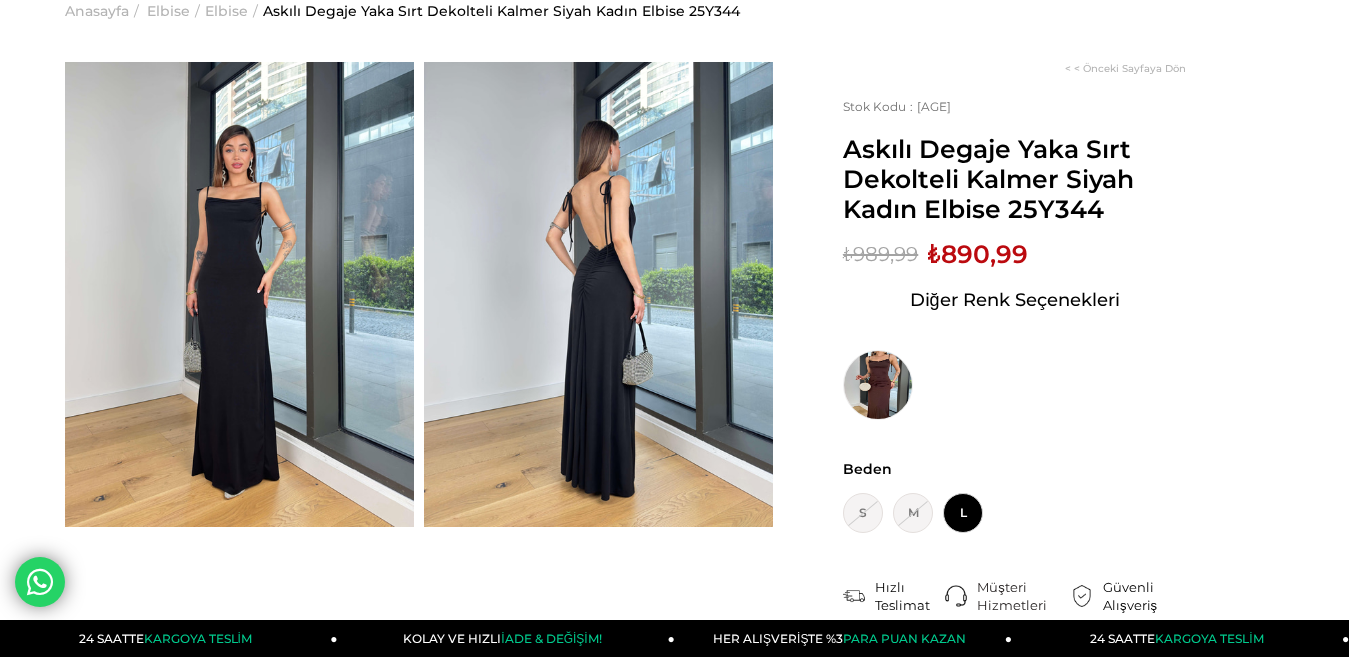 click at bounding box center (239, 294) 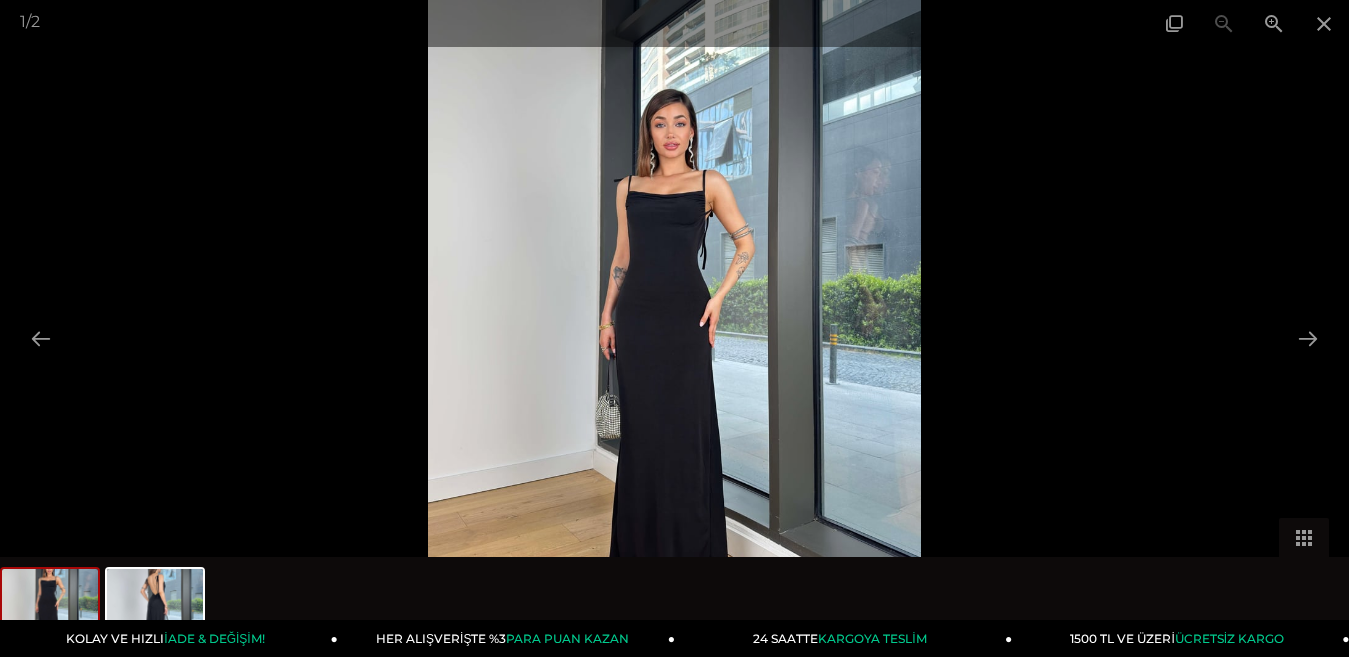 click at bounding box center (674, 328) 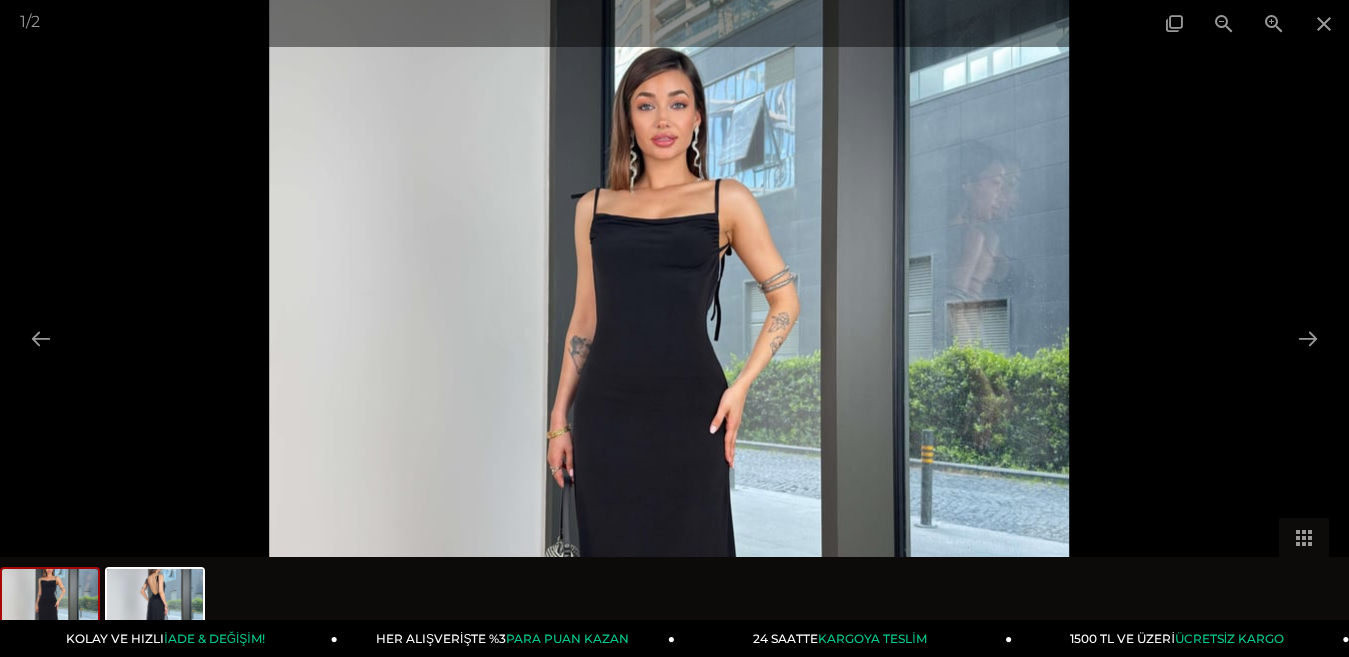 drag, startPoint x: 682, startPoint y: 282, endPoint x: 690, endPoint y: 361, distance: 79.40403 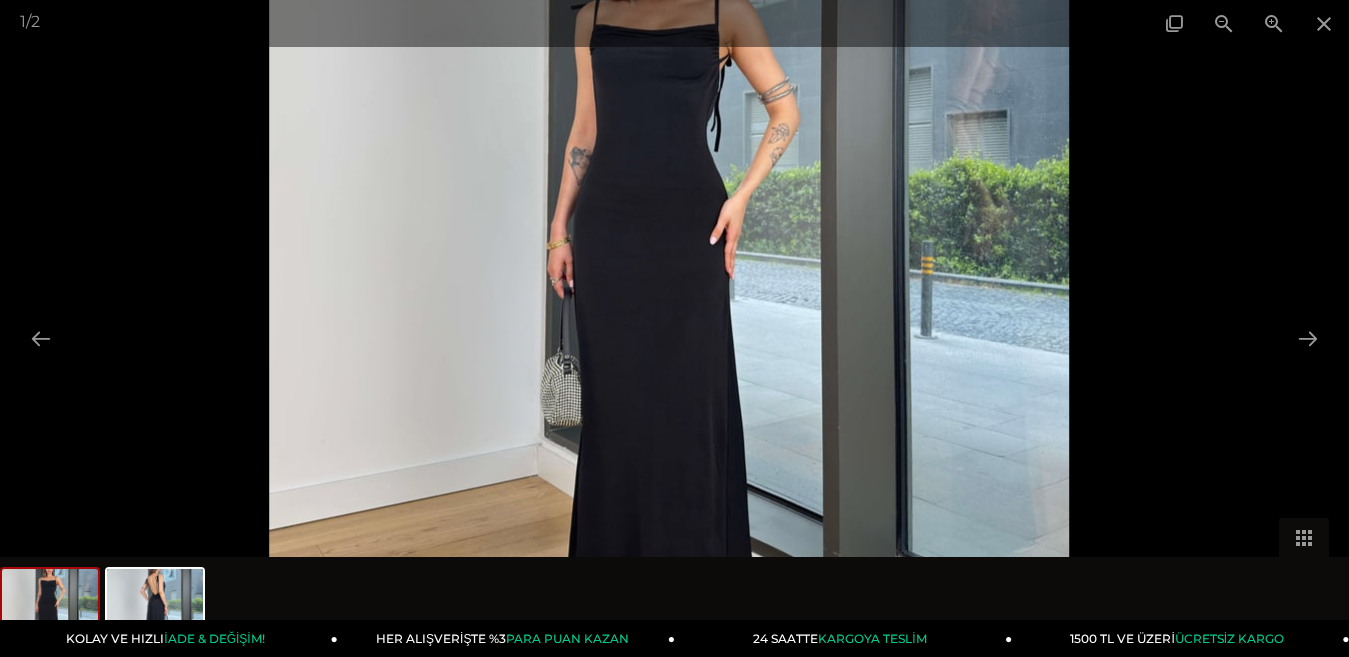 drag, startPoint x: 694, startPoint y: 299, endPoint x: 748, endPoint y: 104, distance: 202.33882 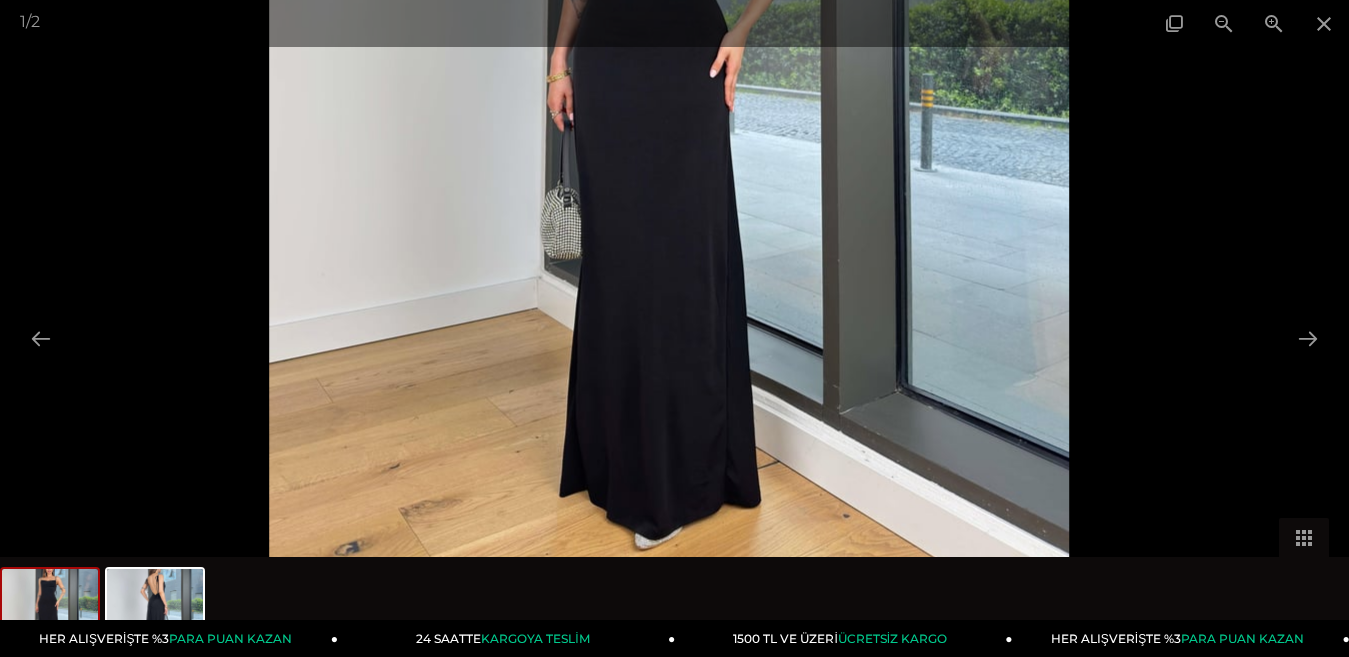 drag, startPoint x: 760, startPoint y: 238, endPoint x: 735, endPoint y: 70, distance: 169.84993 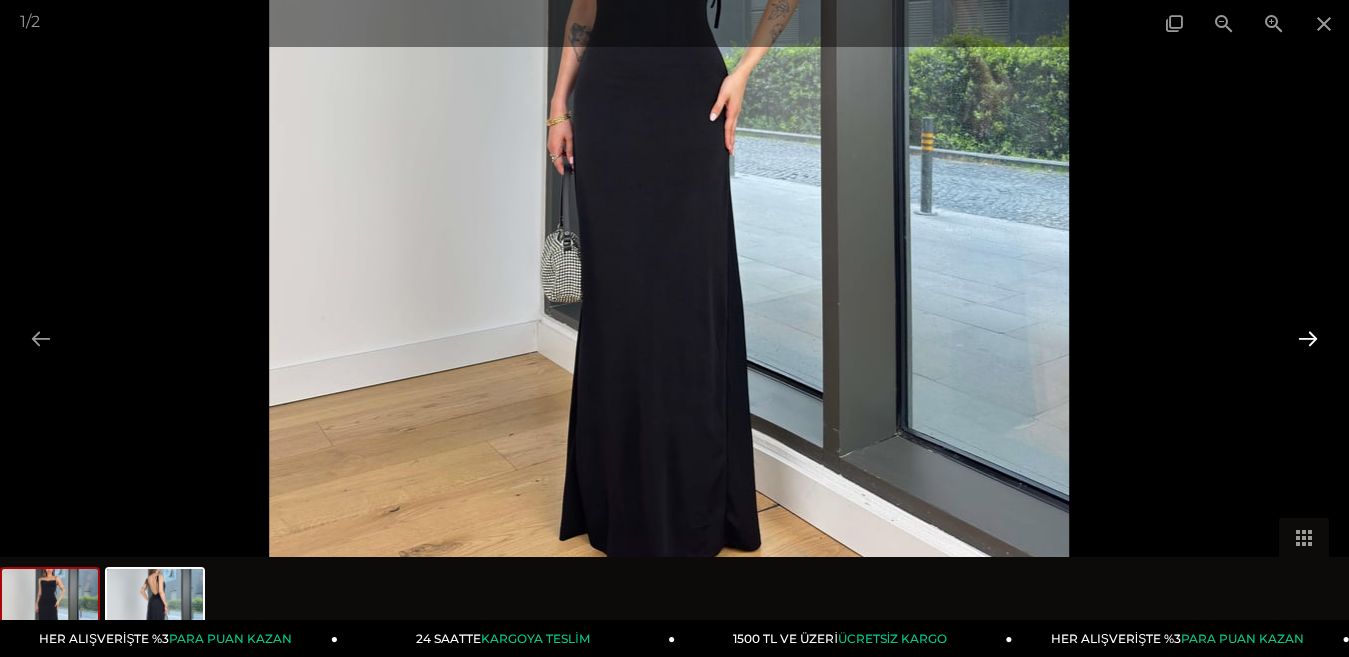 click at bounding box center [1308, 338] 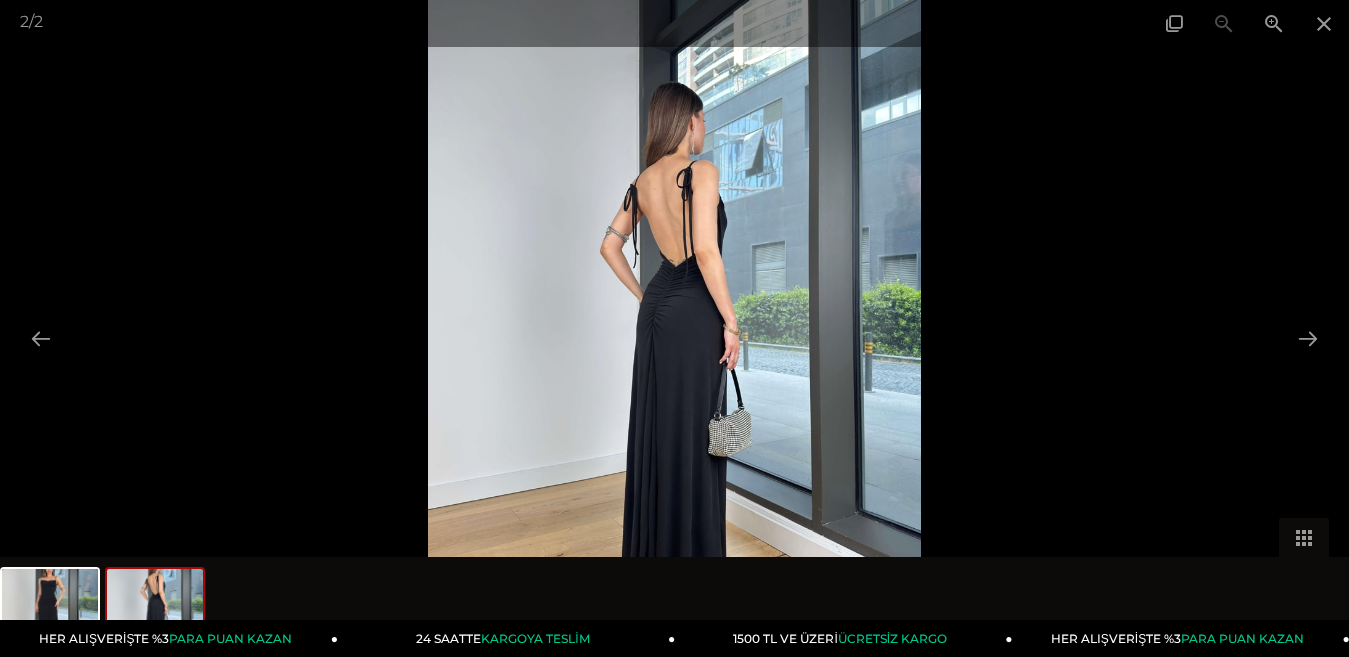 click at bounding box center (674, 328) 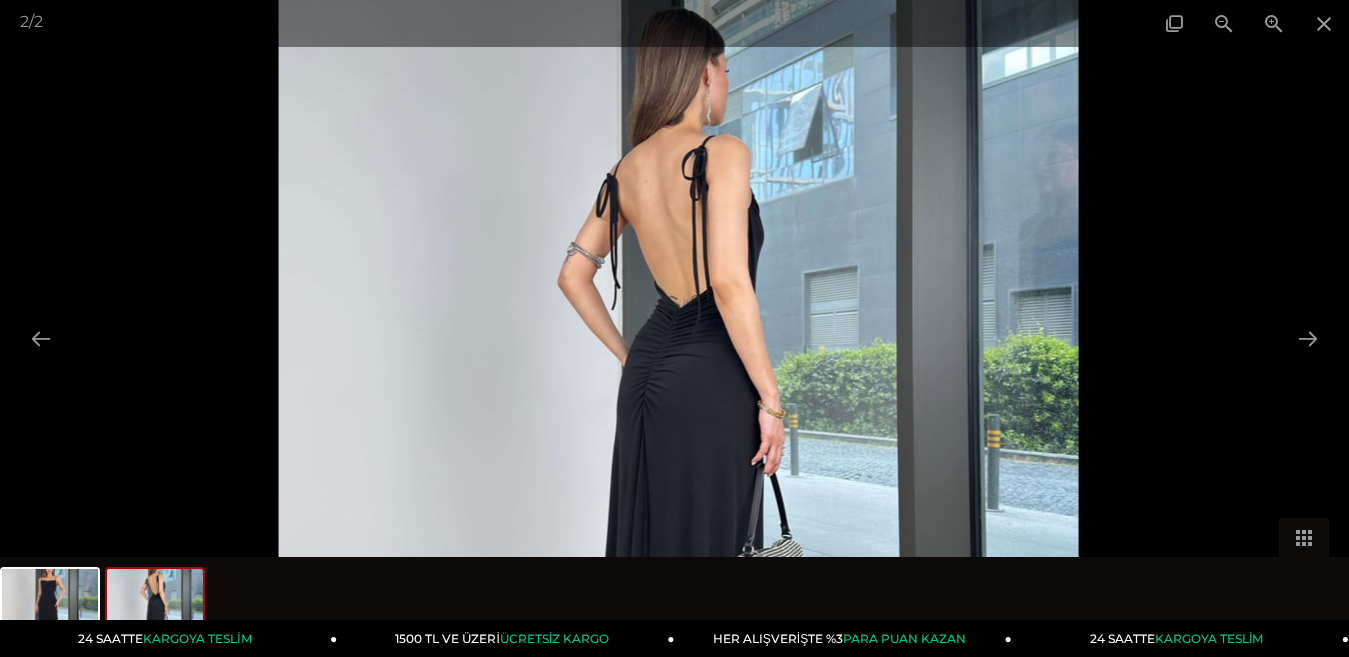click at bounding box center [679, 408] 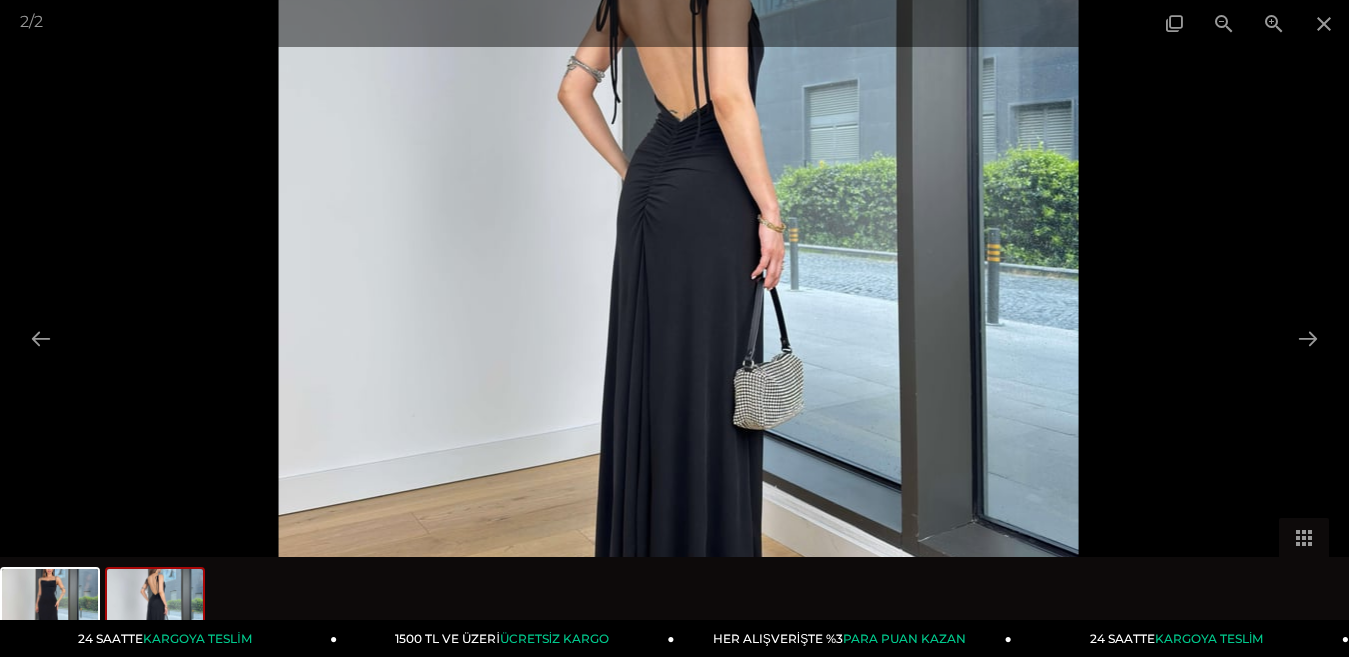drag, startPoint x: 762, startPoint y: 390, endPoint x: 755, endPoint y: 116, distance: 274.08942 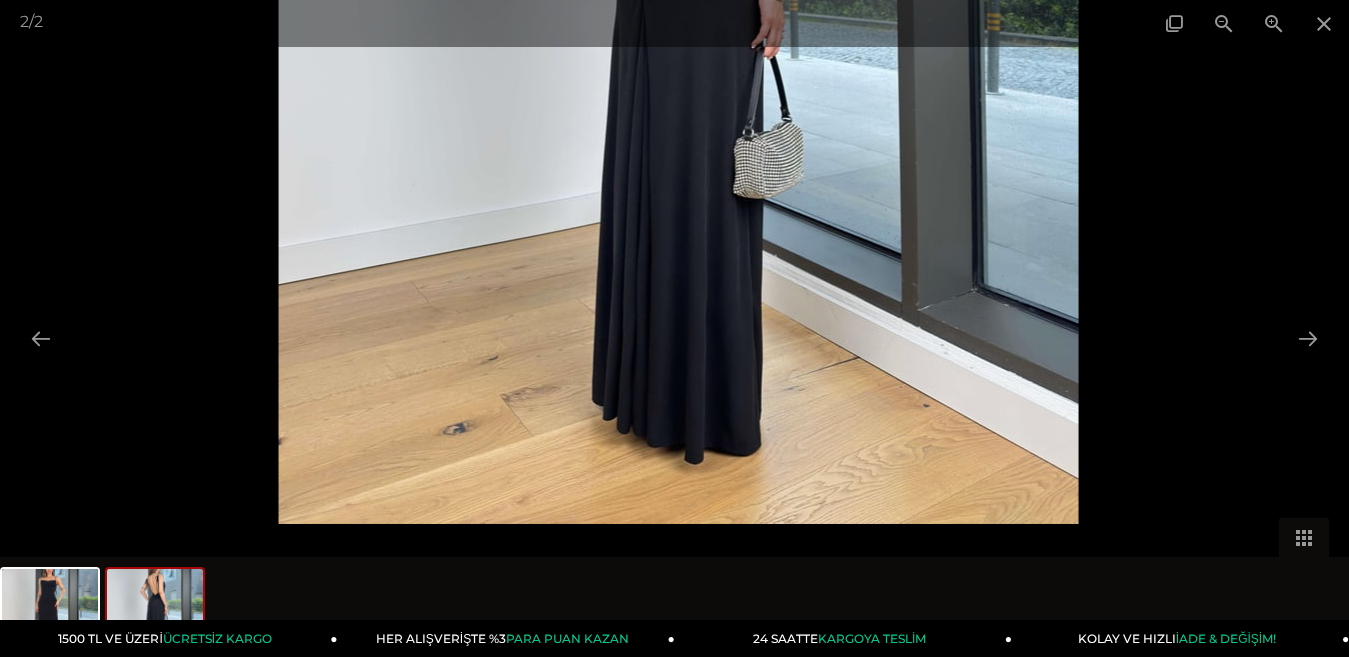 drag, startPoint x: 780, startPoint y: 294, endPoint x: 778, endPoint y: 114, distance: 180.01111 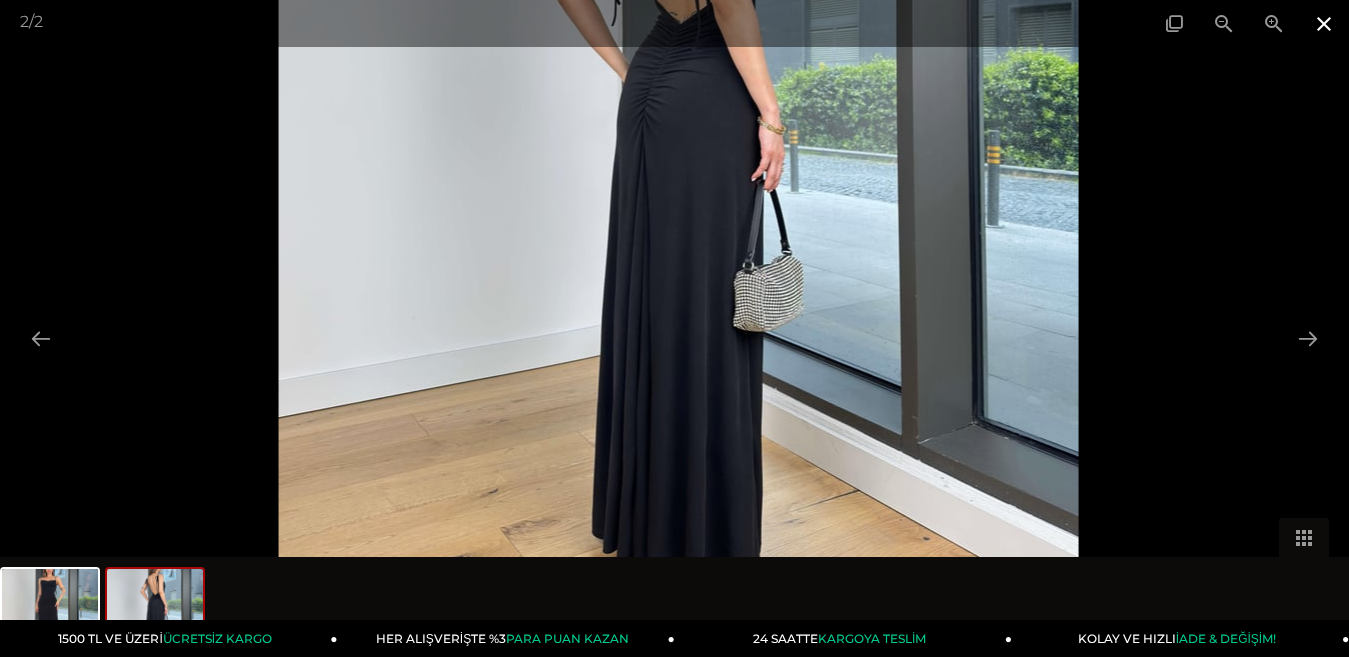 click at bounding box center (1324, 23) 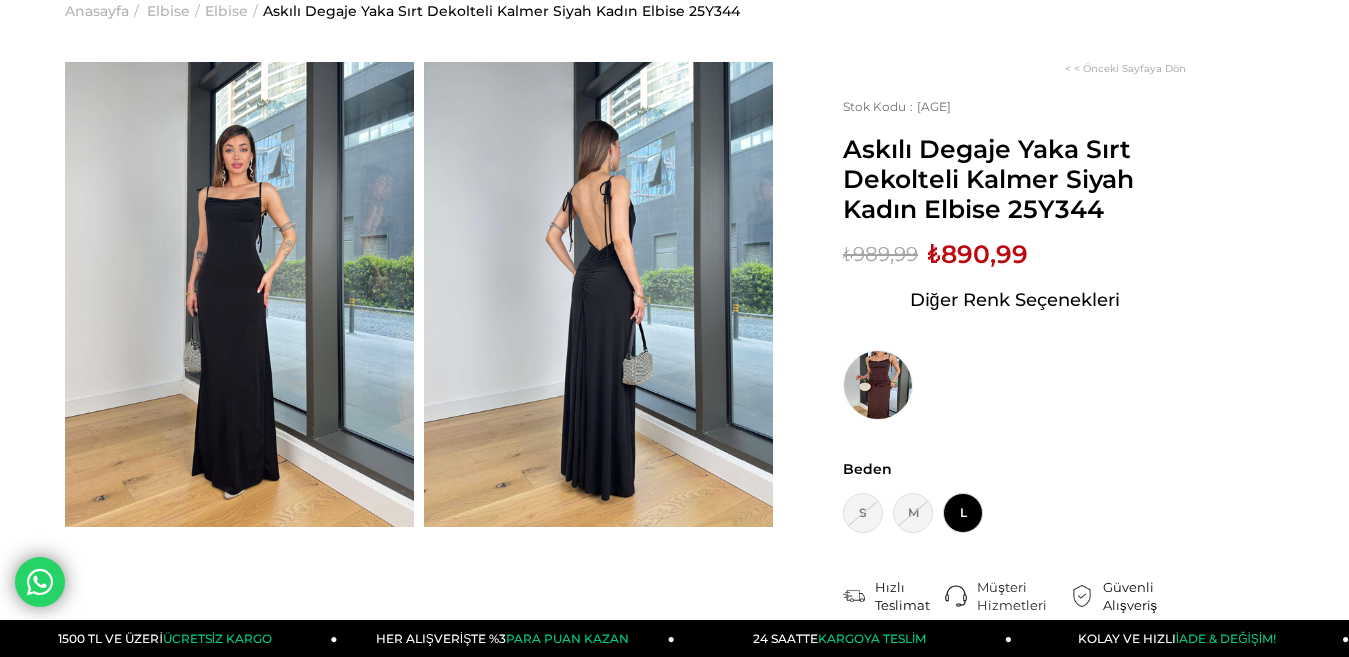 click at bounding box center [239, 294] 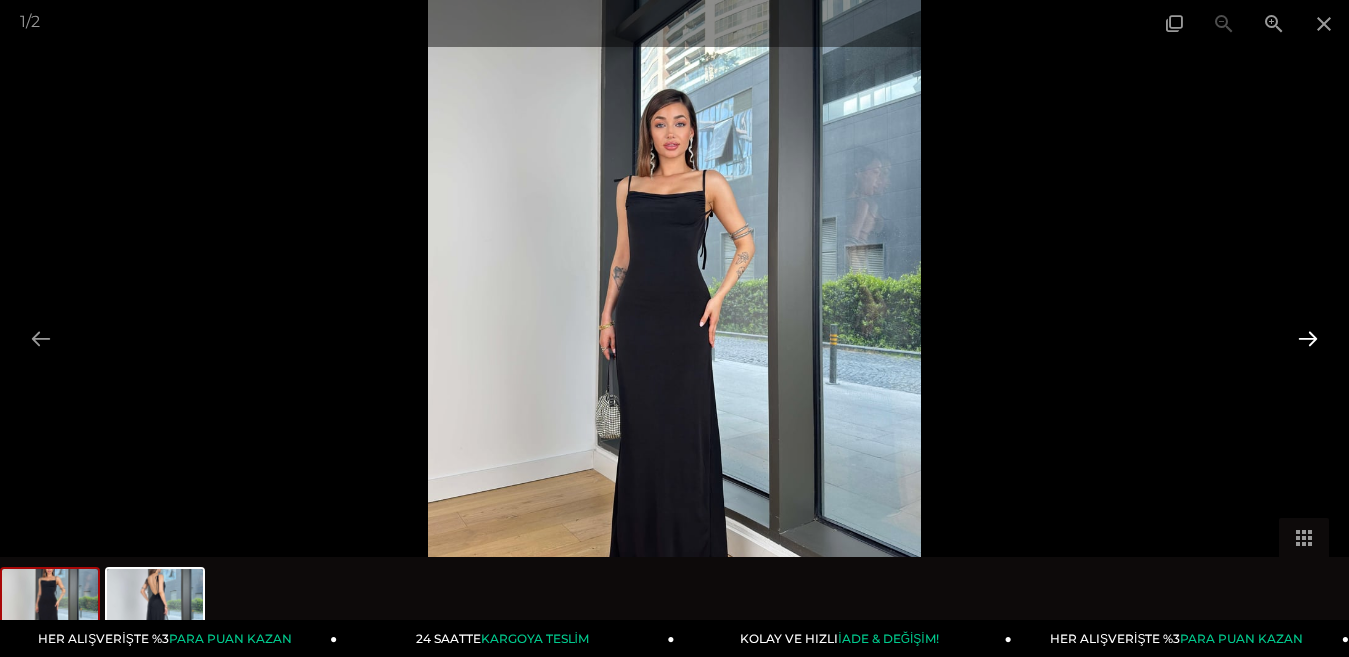 click at bounding box center [1308, 338] 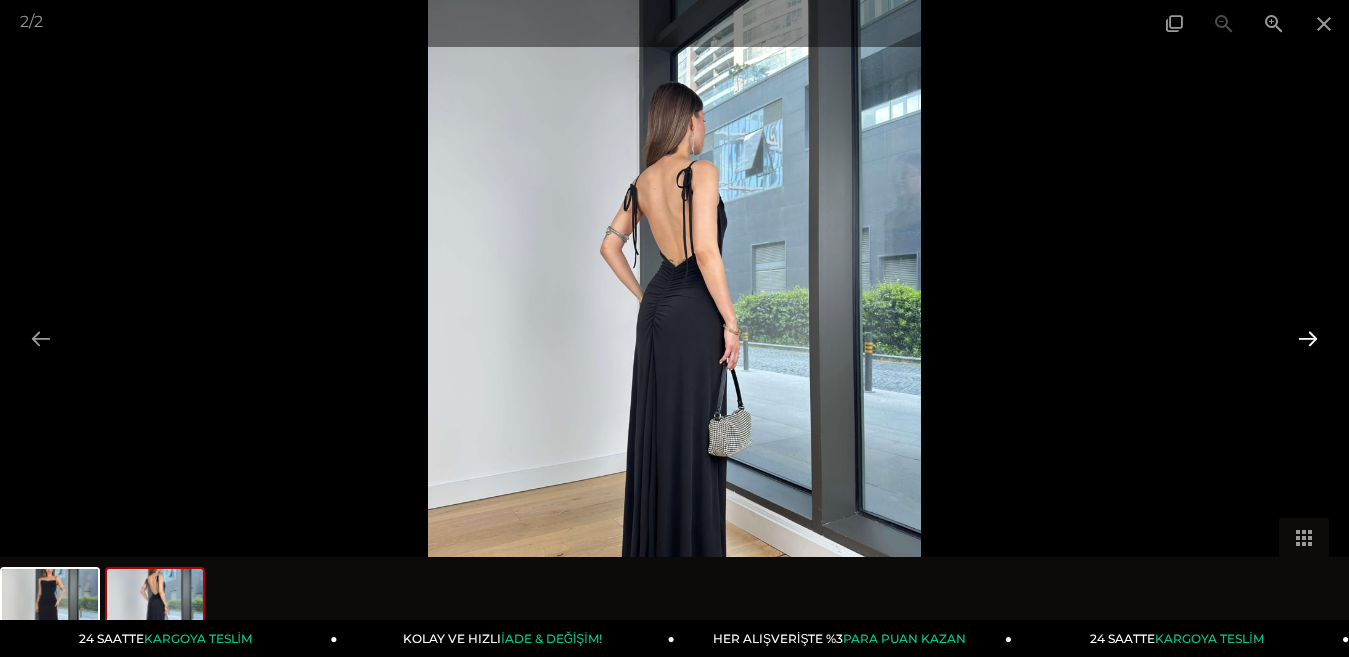 click at bounding box center (1308, 338) 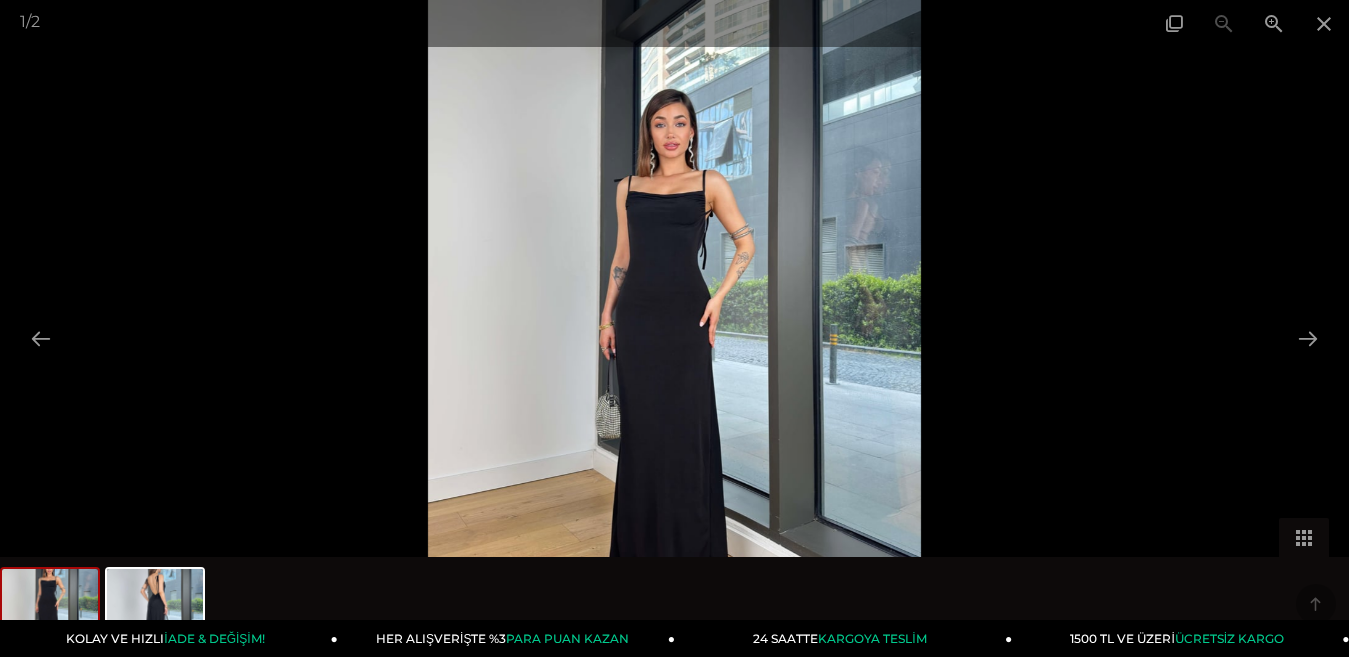 scroll, scrollTop: 400, scrollLeft: 0, axis: vertical 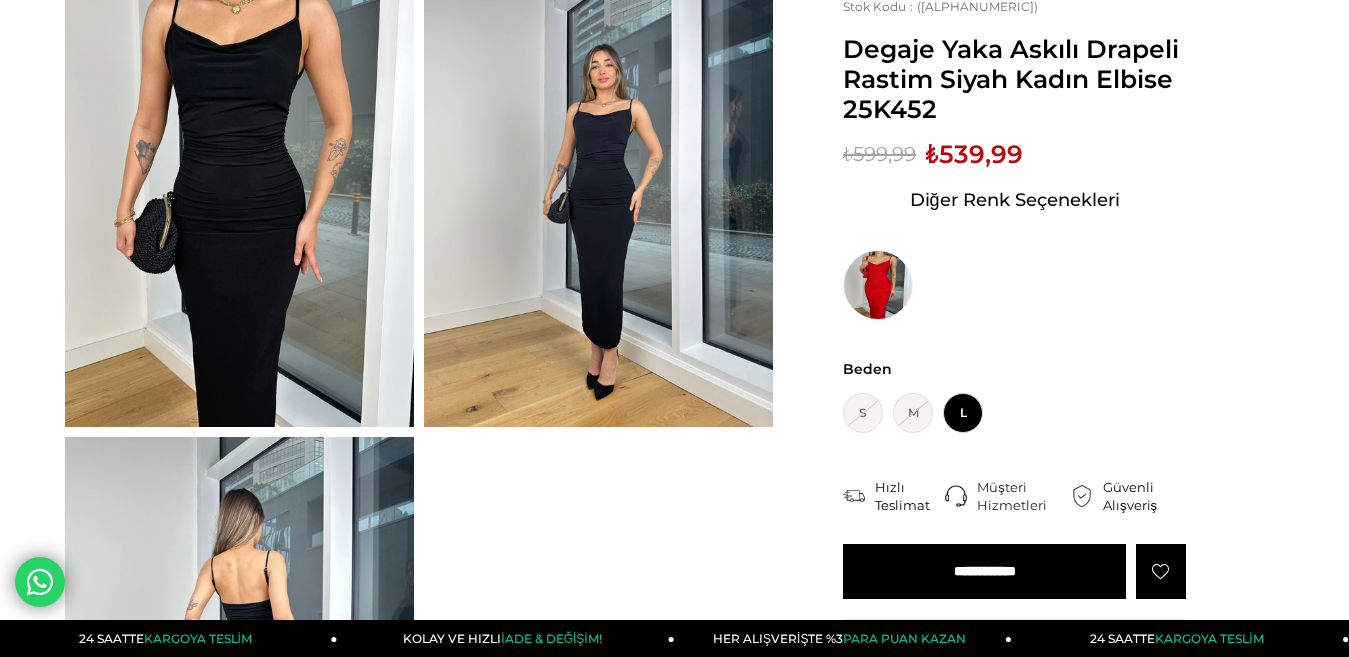 click at bounding box center (598, 194) 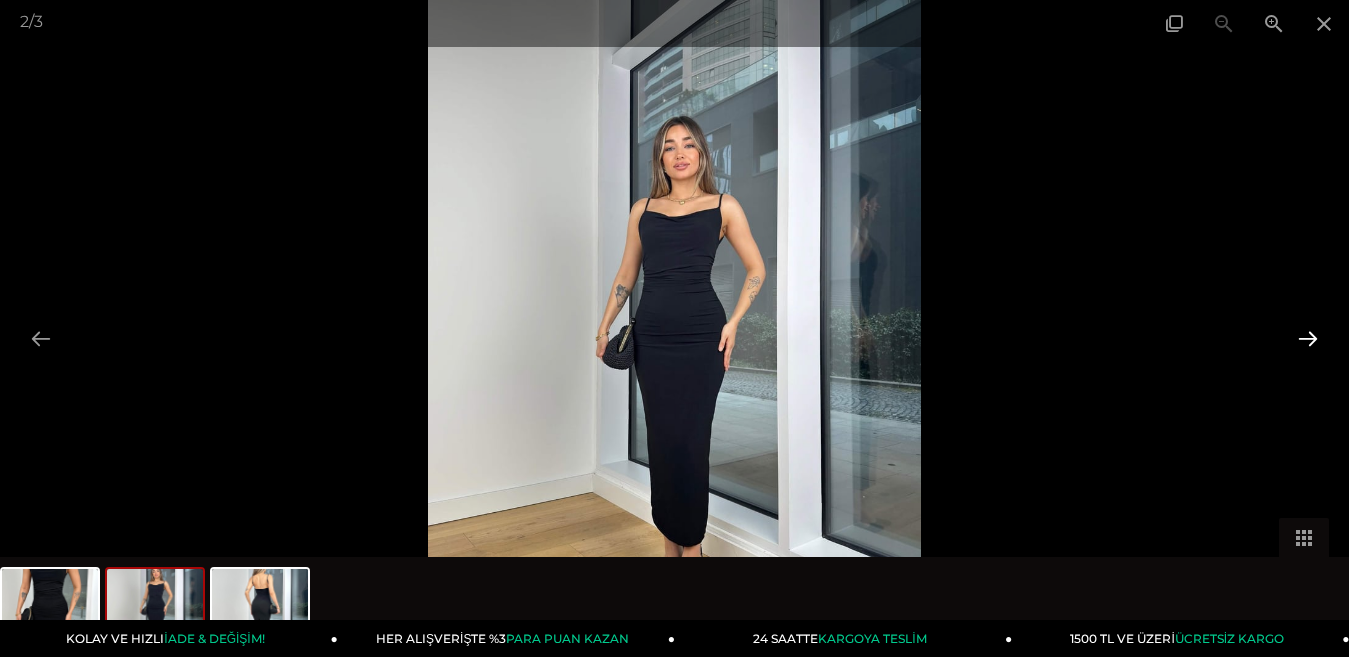 click at bounding box center [1308, 338] 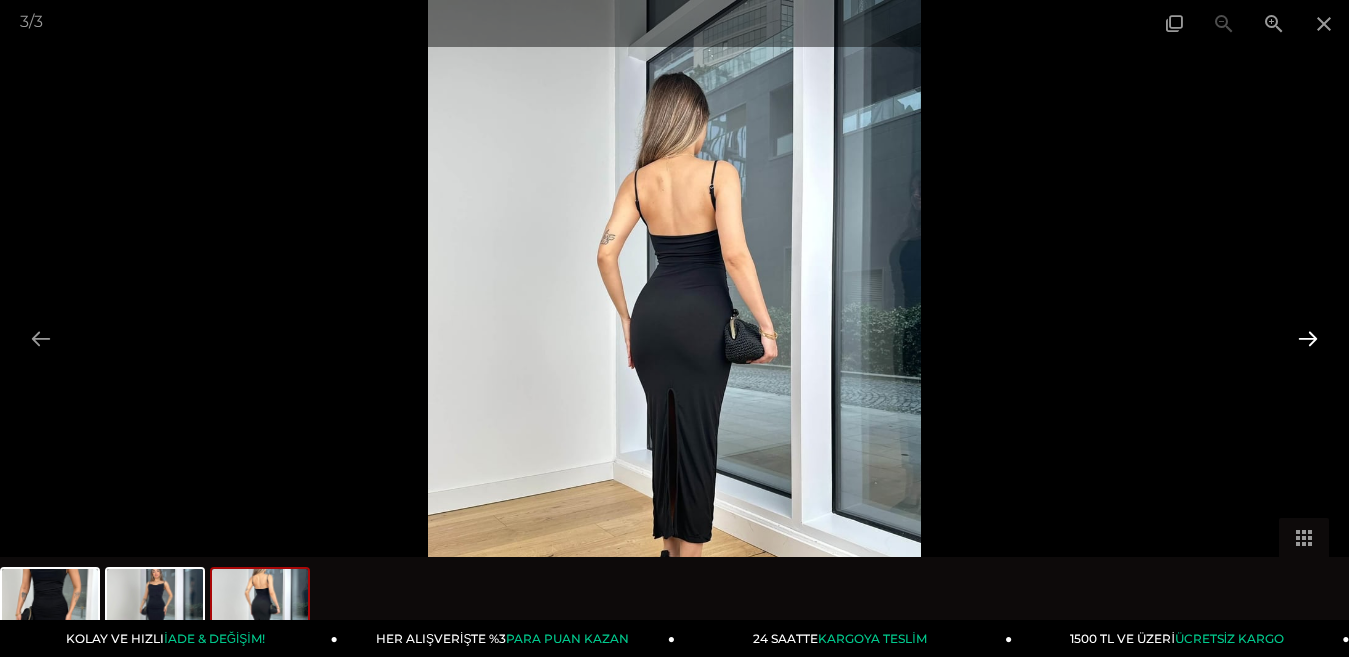 click at bounding box center (1308, 338) 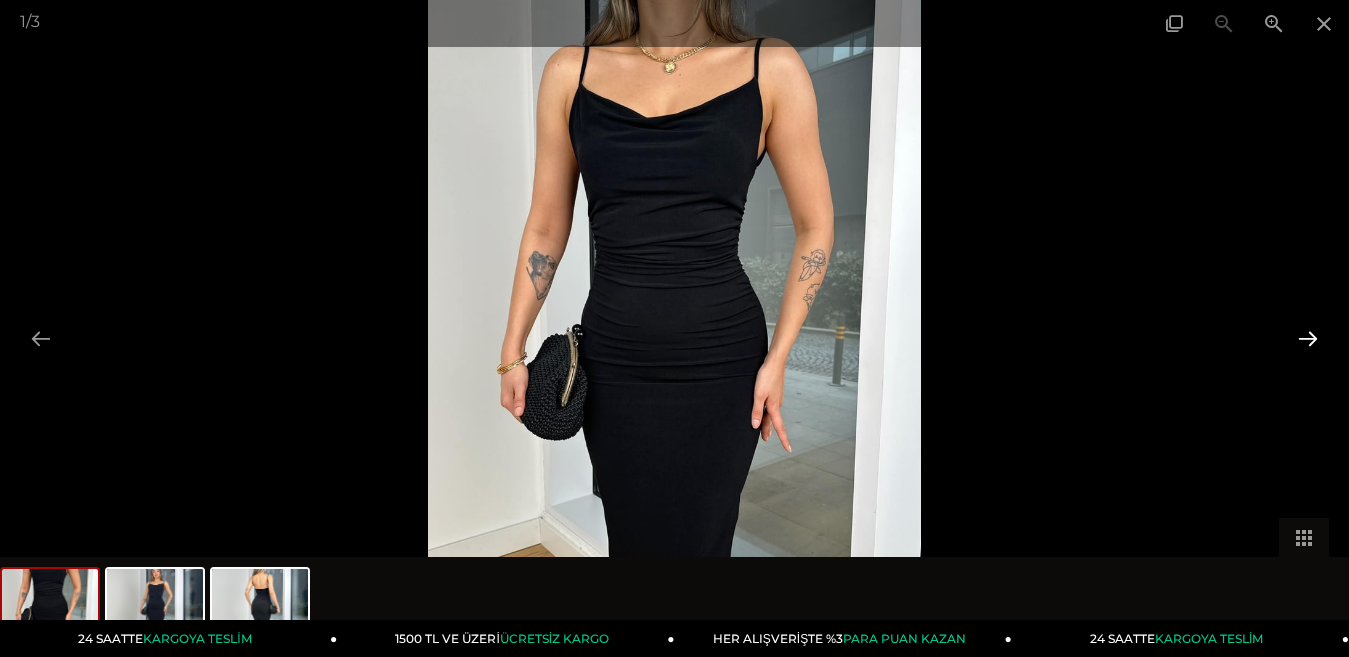 click at bounding box center (1308, 338) 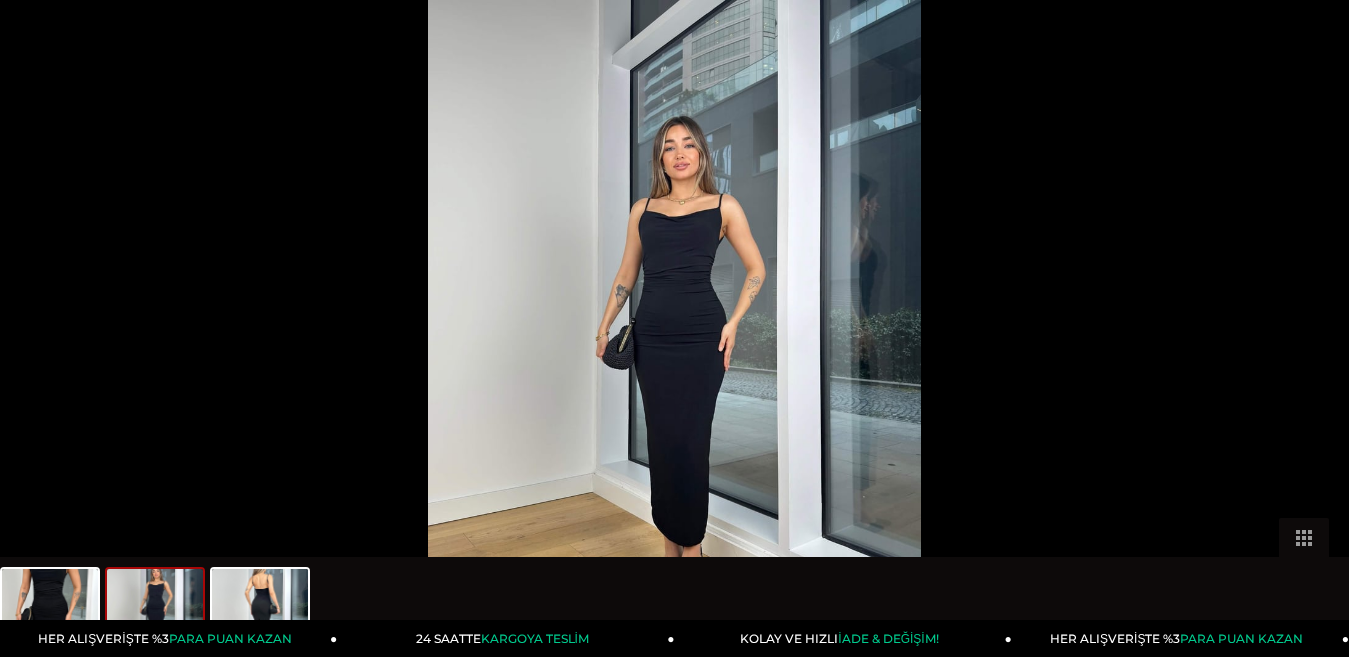 click at bounding box center [1318, 338] 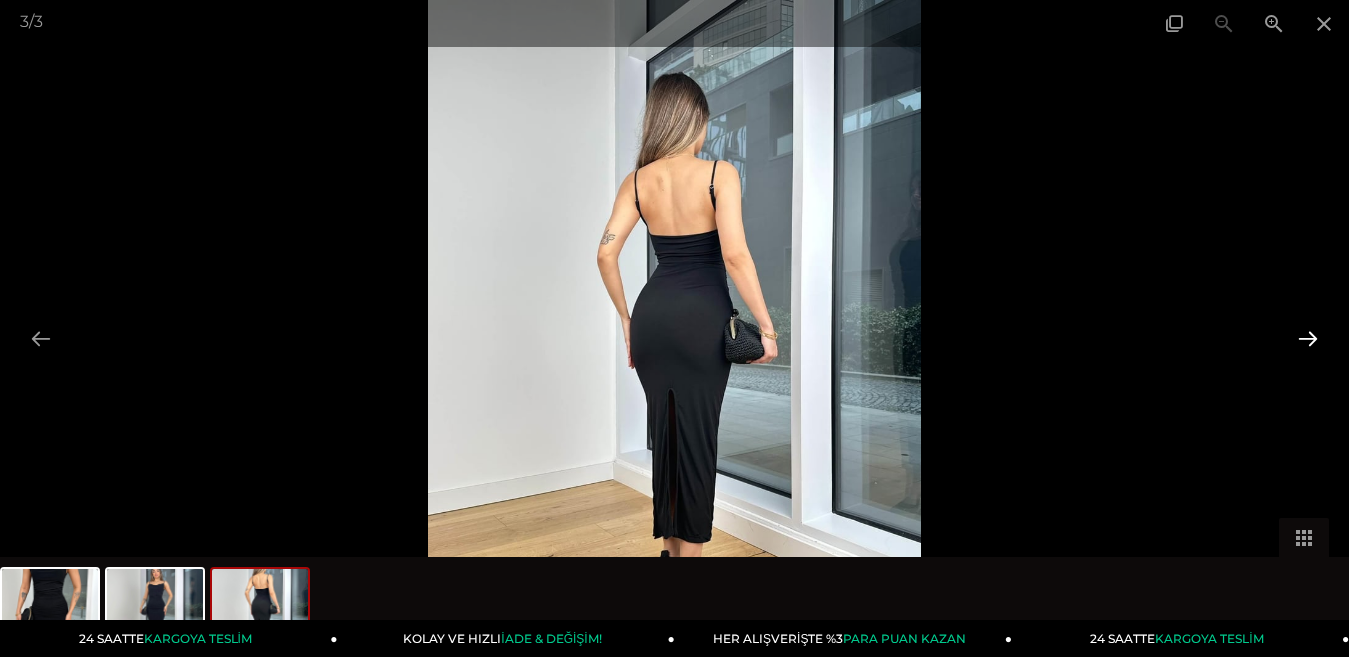 click at bounding box center (1308, 338) 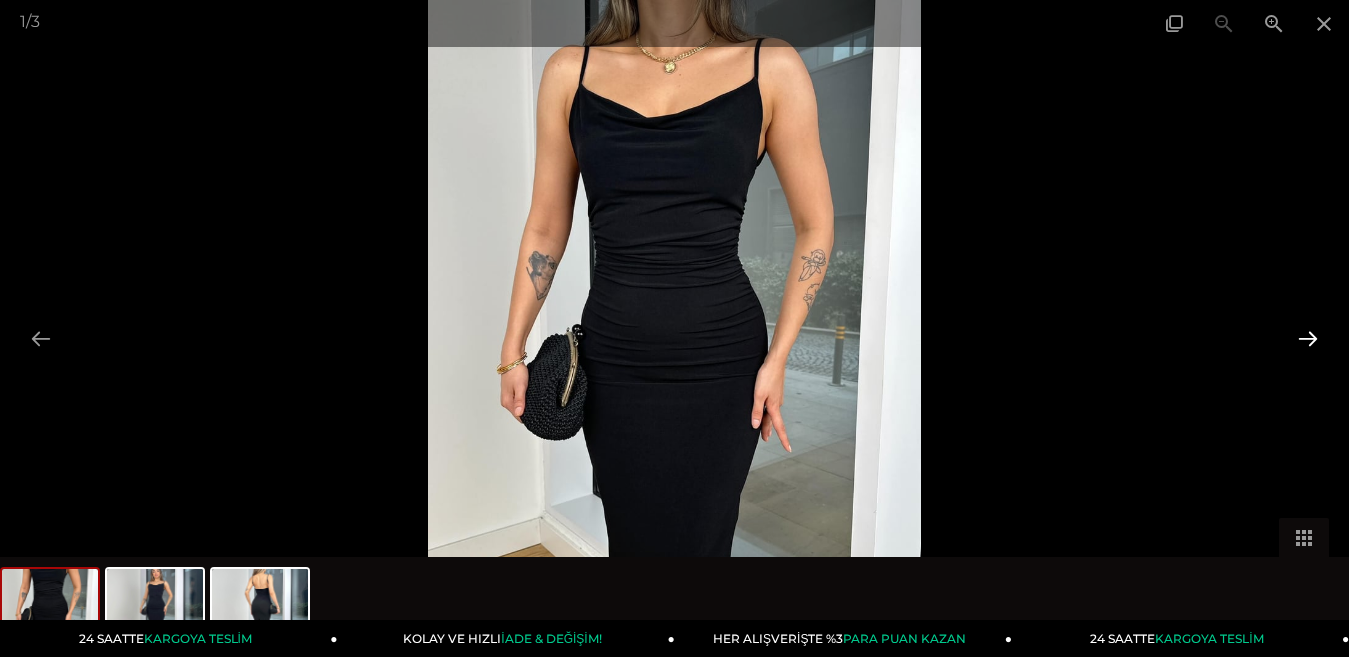 click at bounding box center [1308, 338] 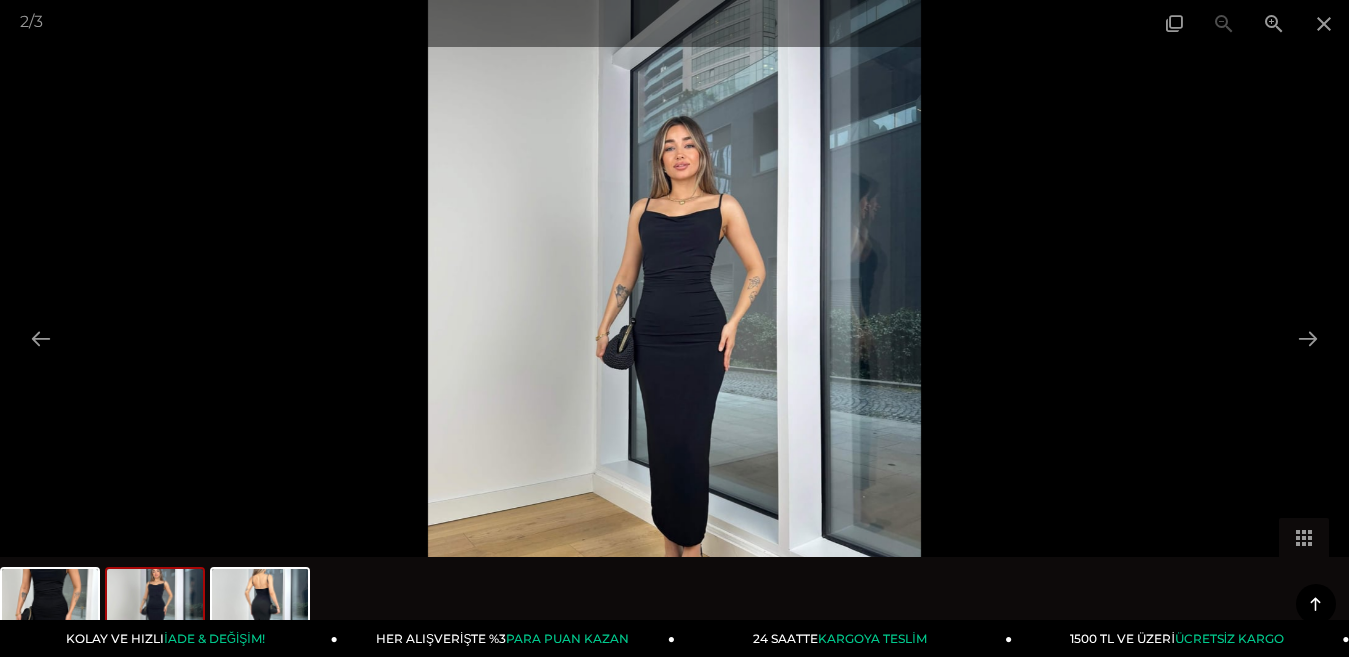 scroll, scrollTop: 500, scrollLeft: 0, axis: vertical 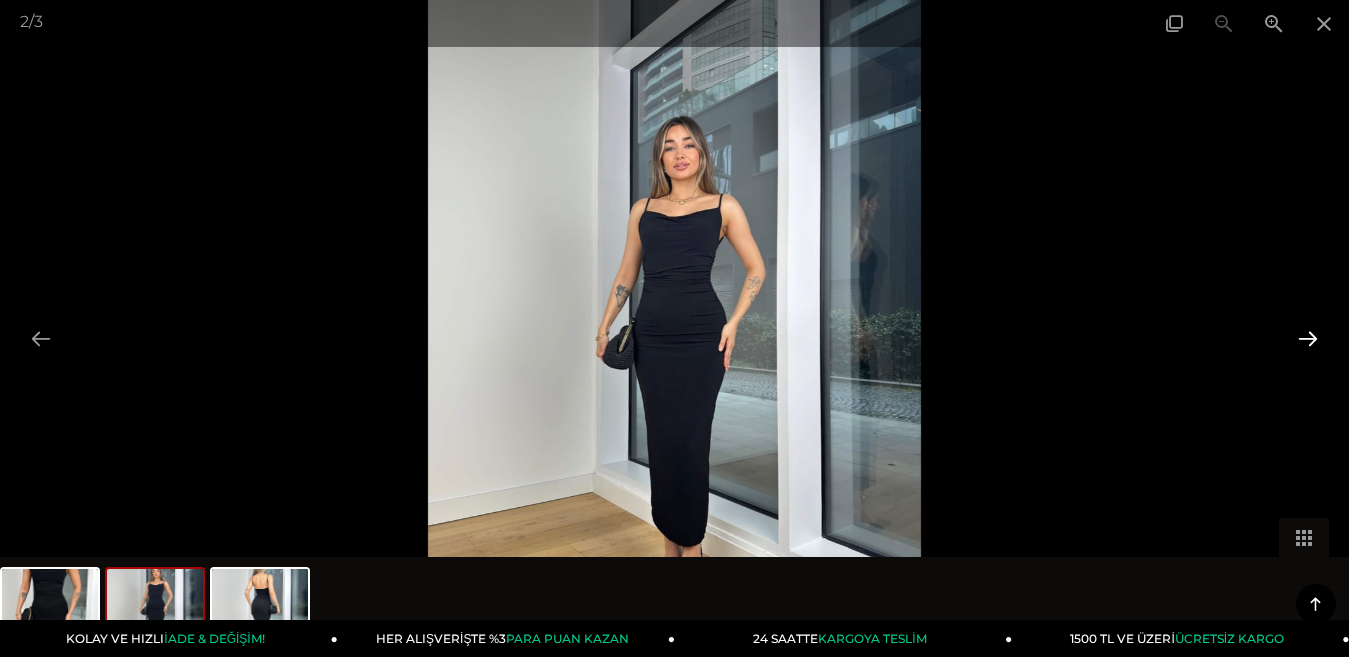 click at bounding box center [1308, 338] 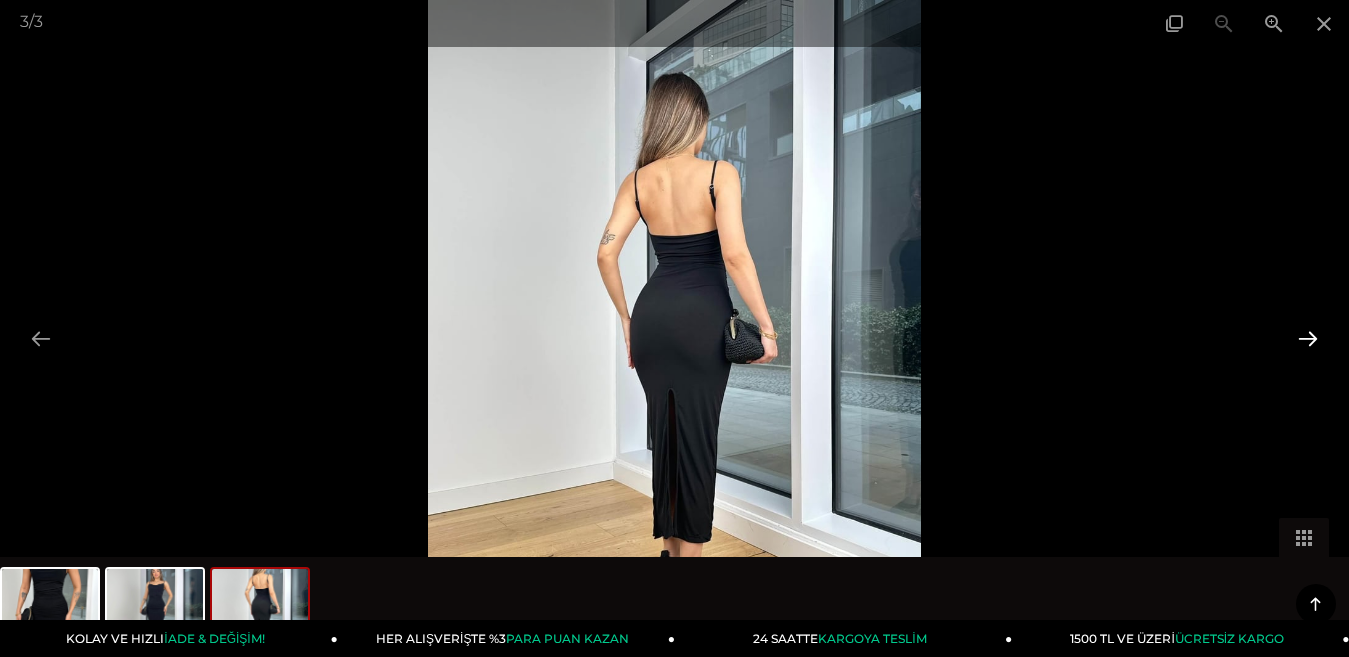 click at bounding box center (1308, 338) 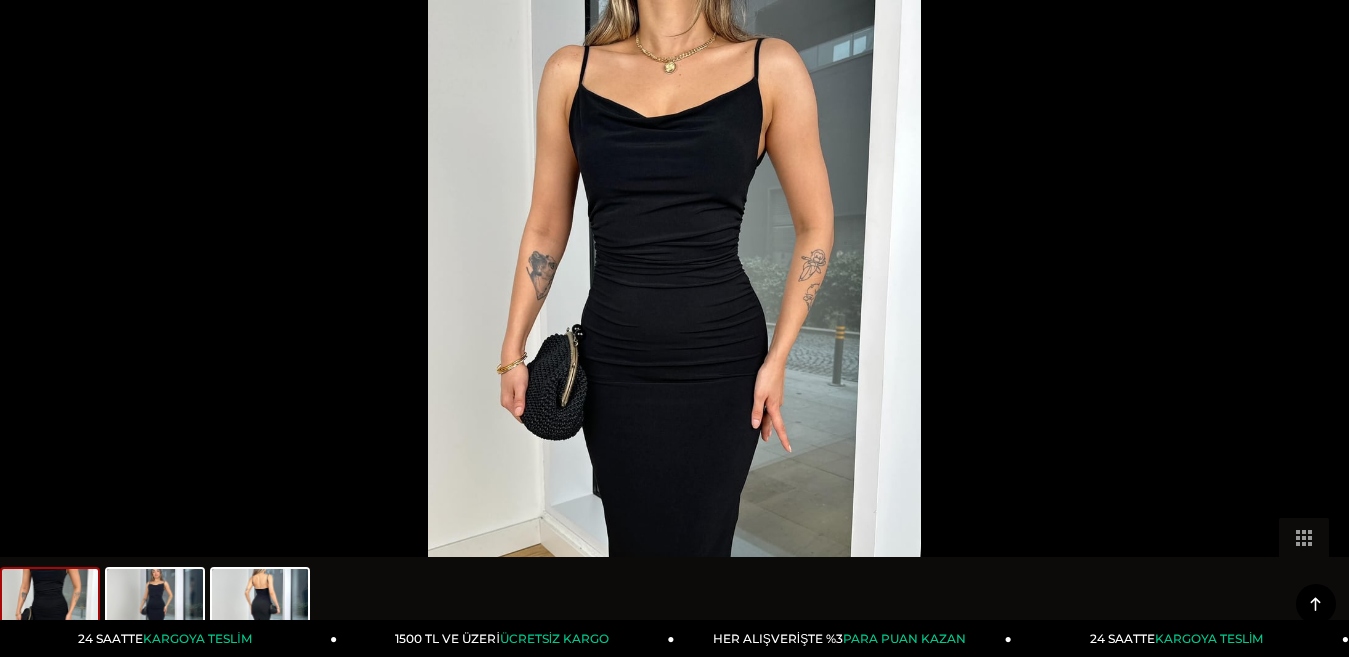 click at bounding box center [1318, 338] 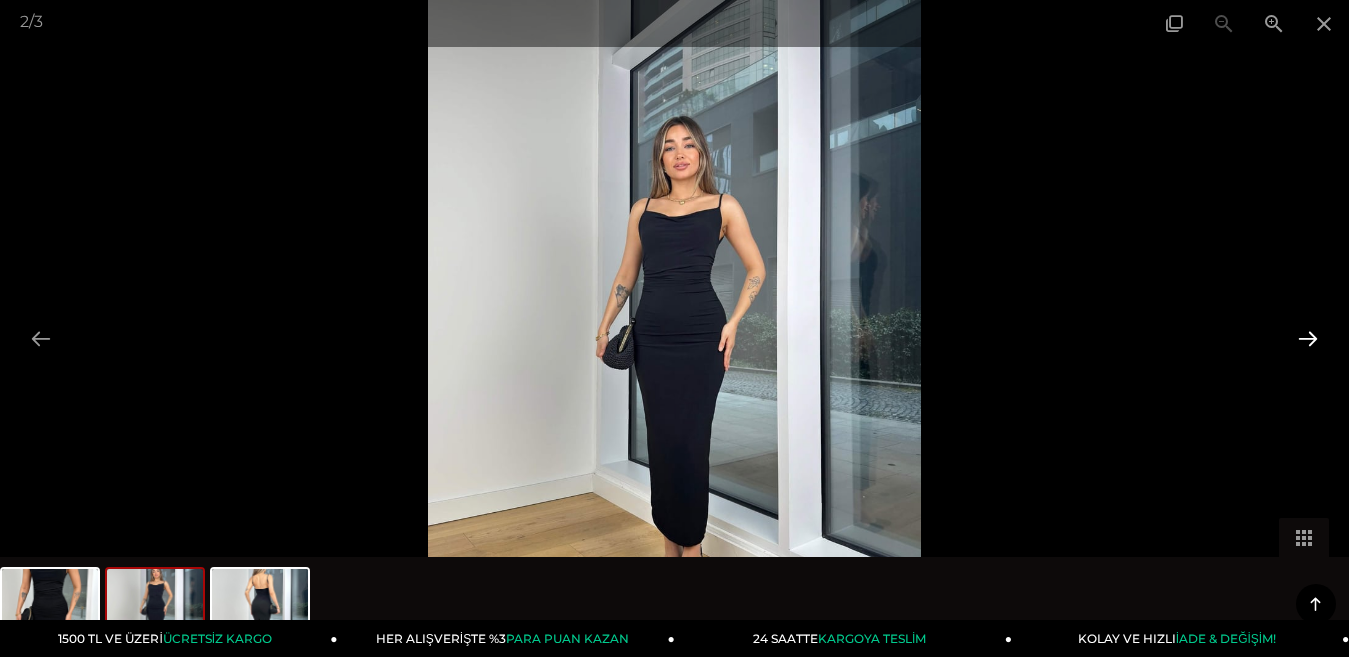 click at bounding box center [1308, 338] 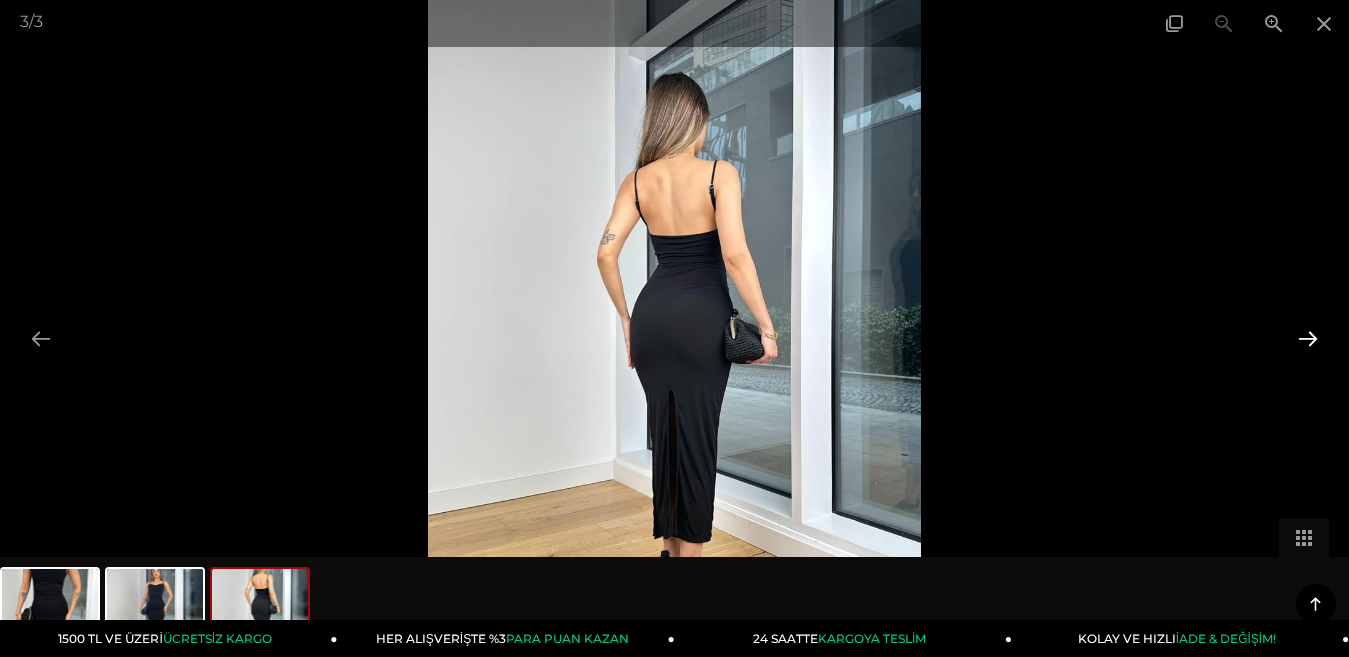 click at bounding box center (1308, 338) 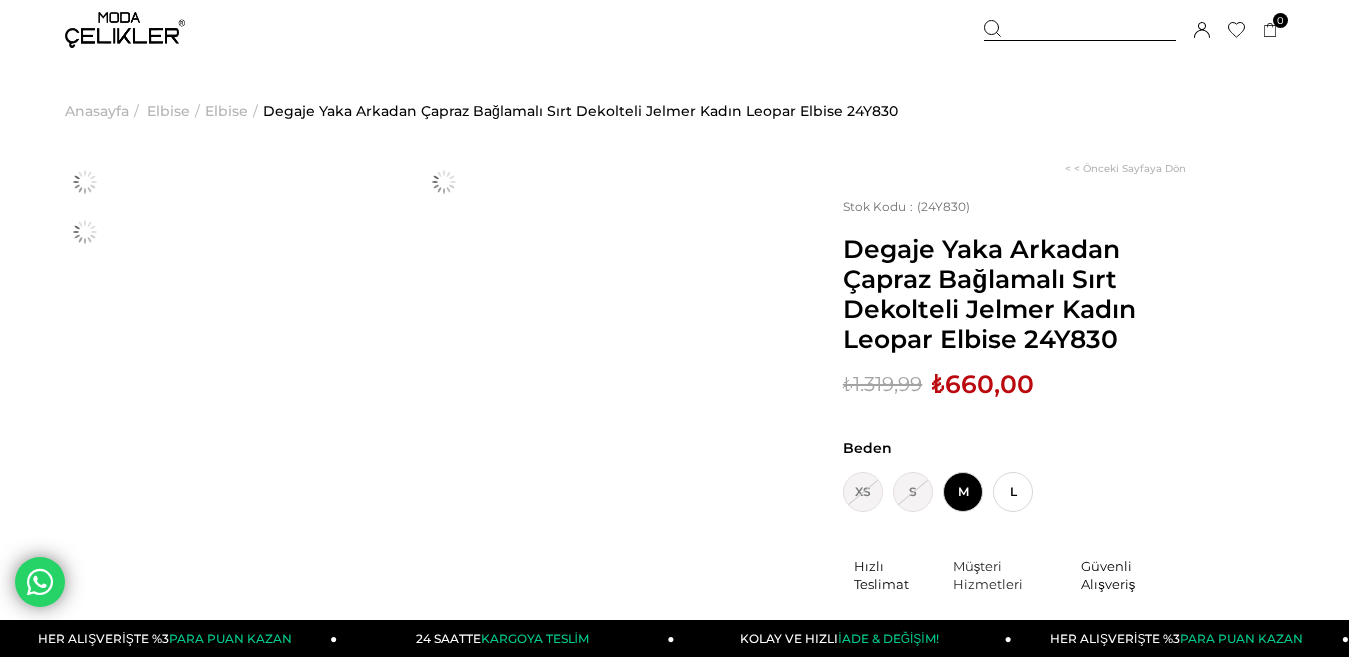 scroll, scrollTop: 0, scrollLeft: 0, axis: both 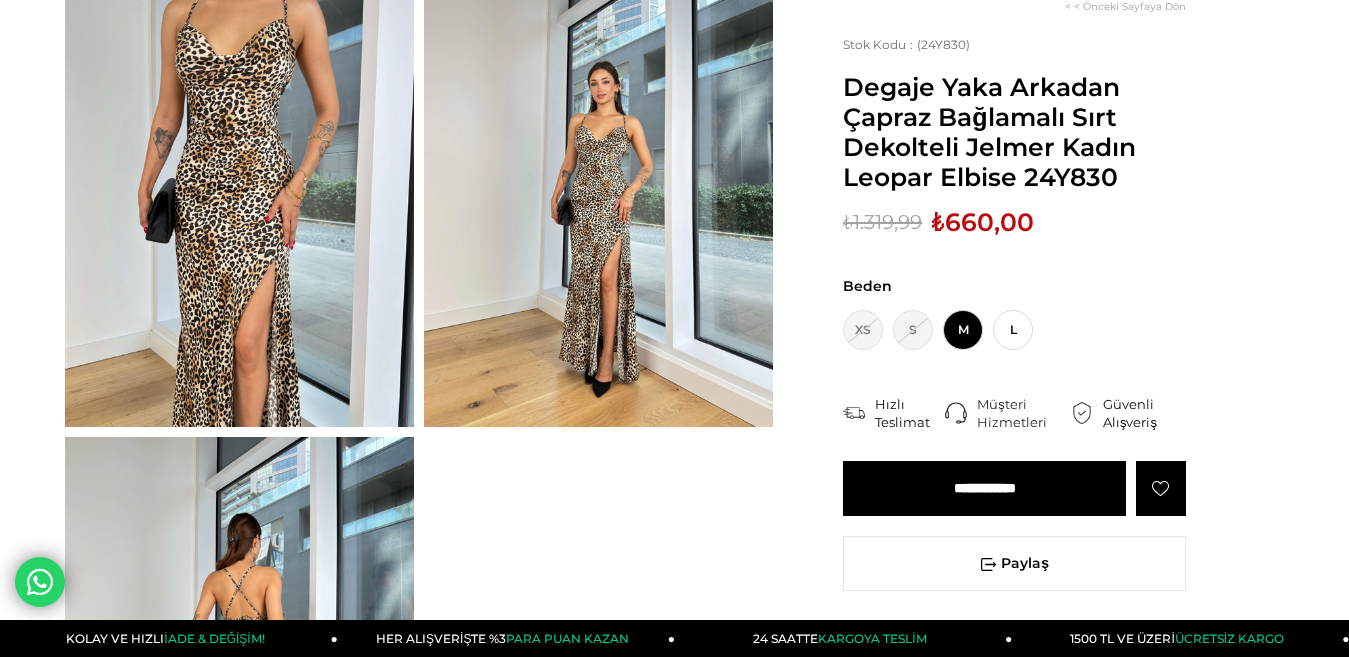 click at bounding box center (239, 194) 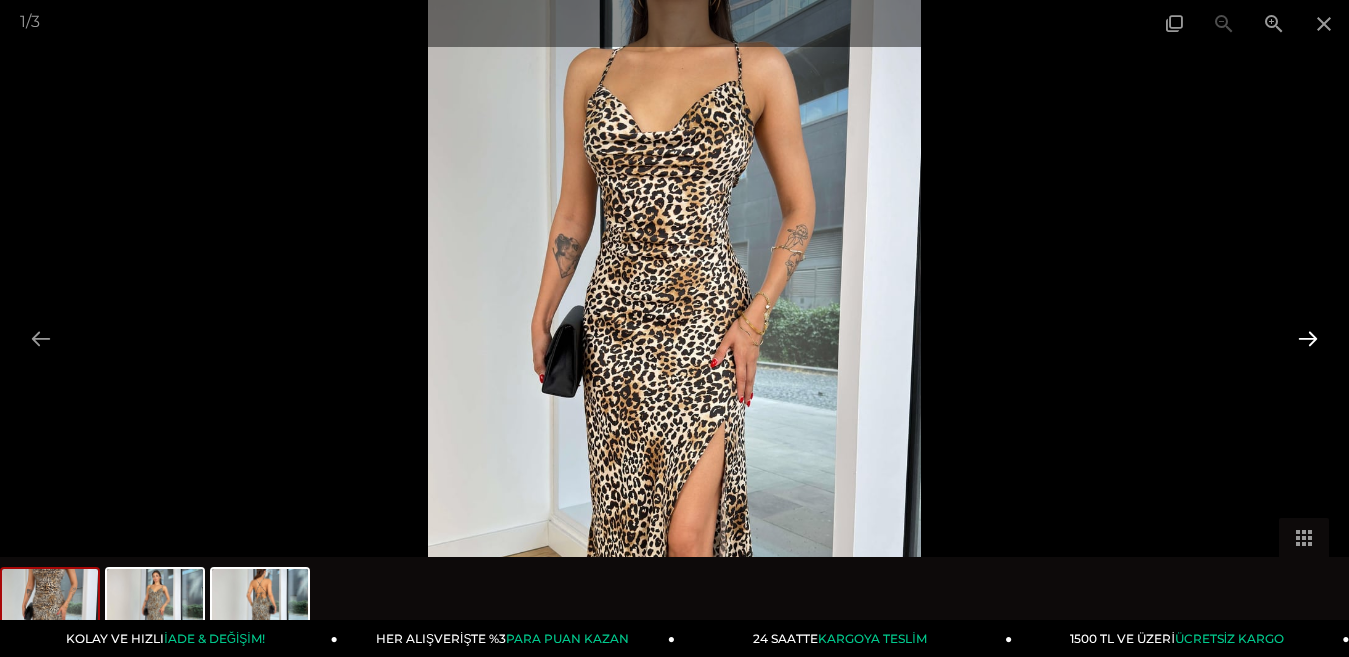 click at bounding box center (1308, 338) 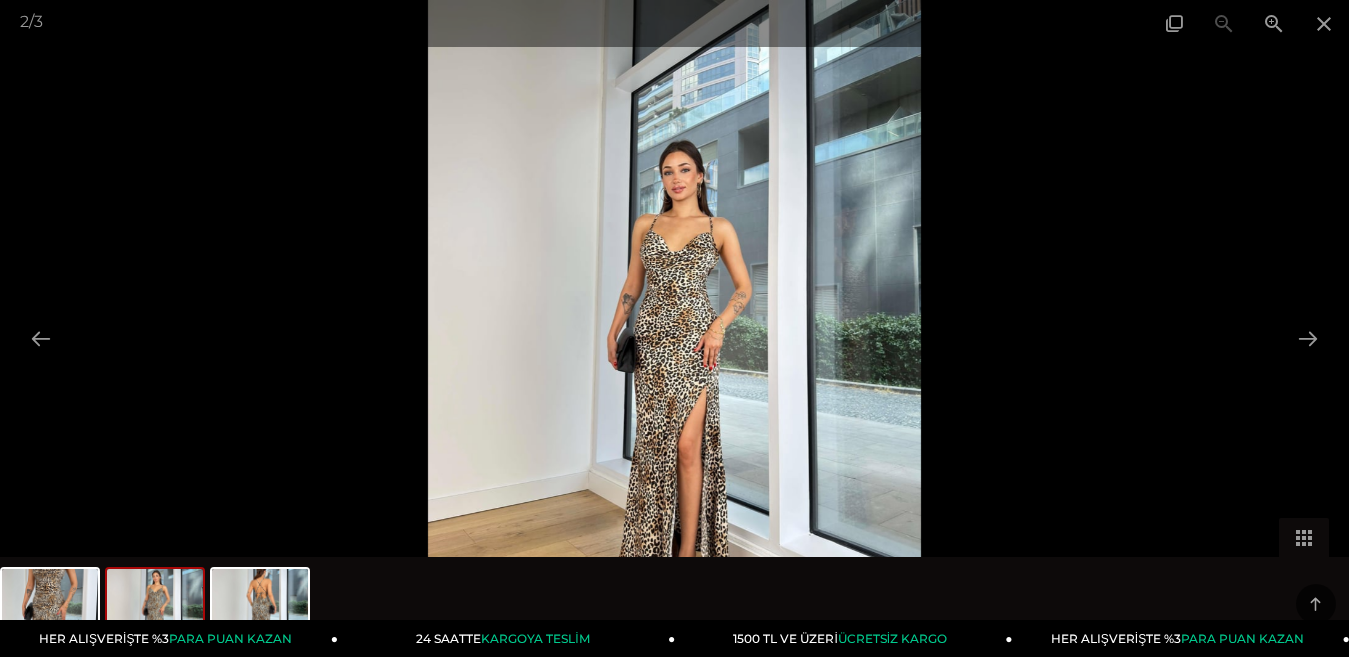 scroll, scrollTop: 400, scrollLeft: 0, axis: vertical 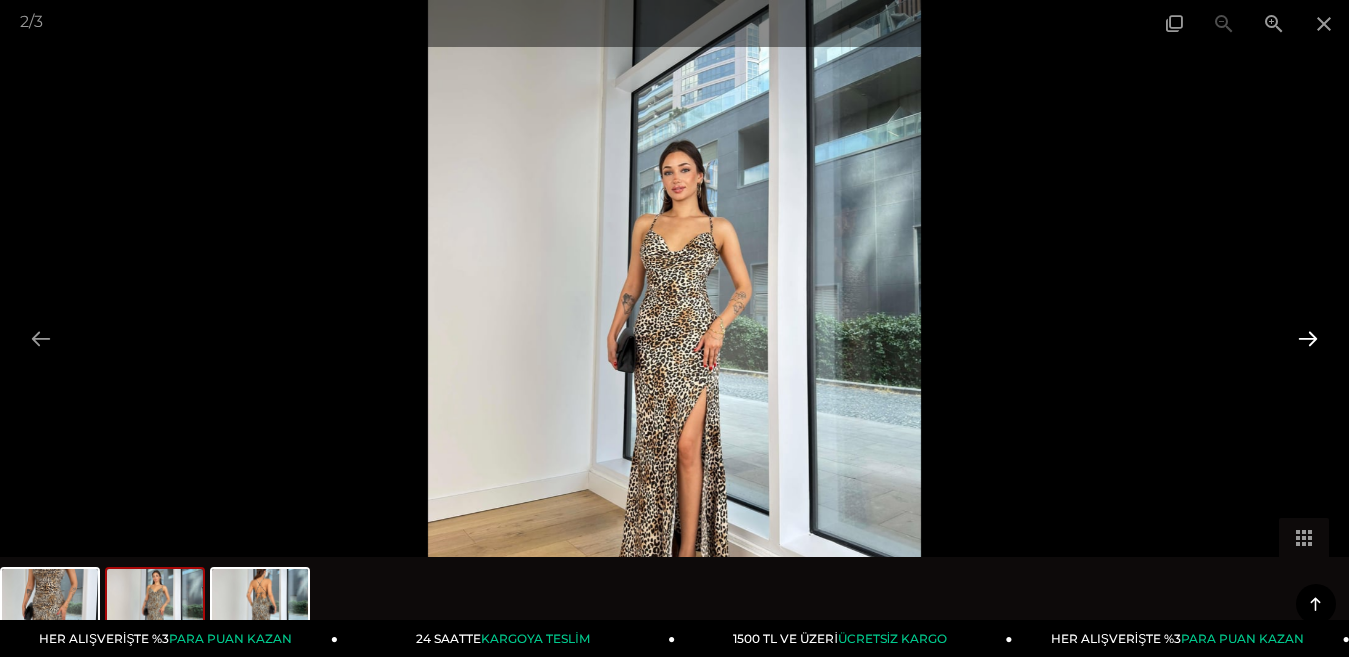 click at bounding box center [1308, 338] 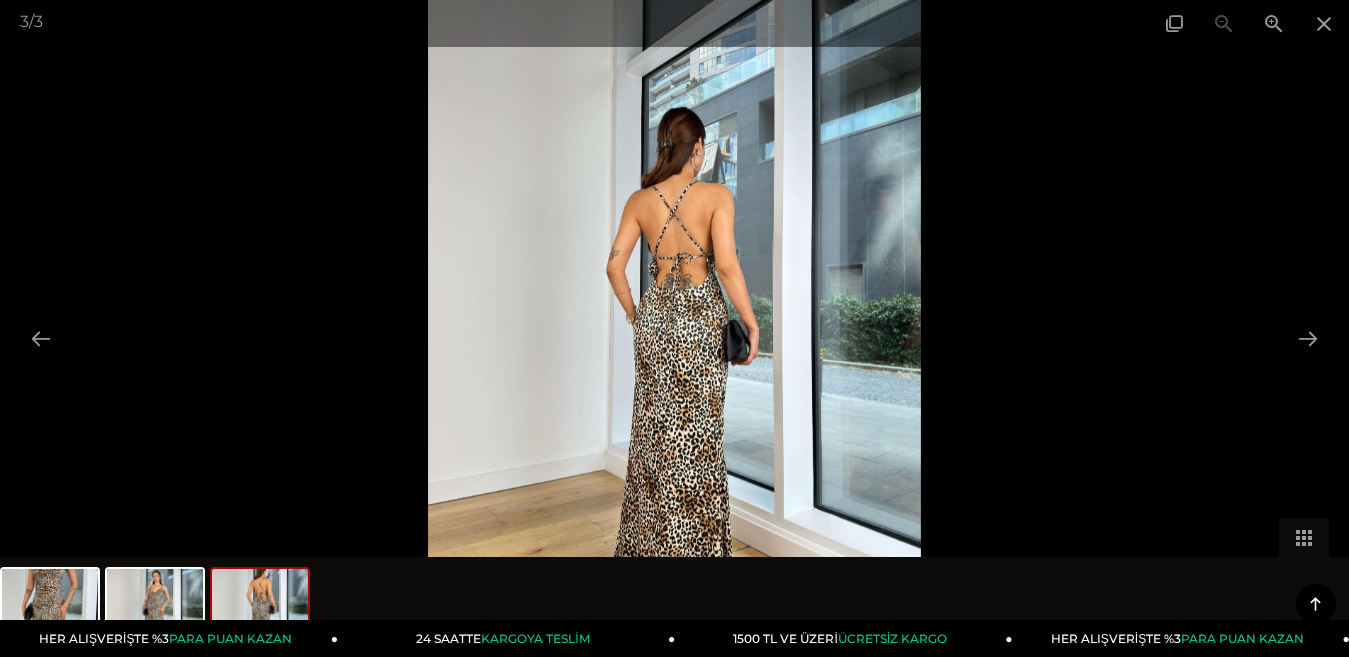 scroll, scrollTop: 700, scrollLeft: 0, axis: vertical 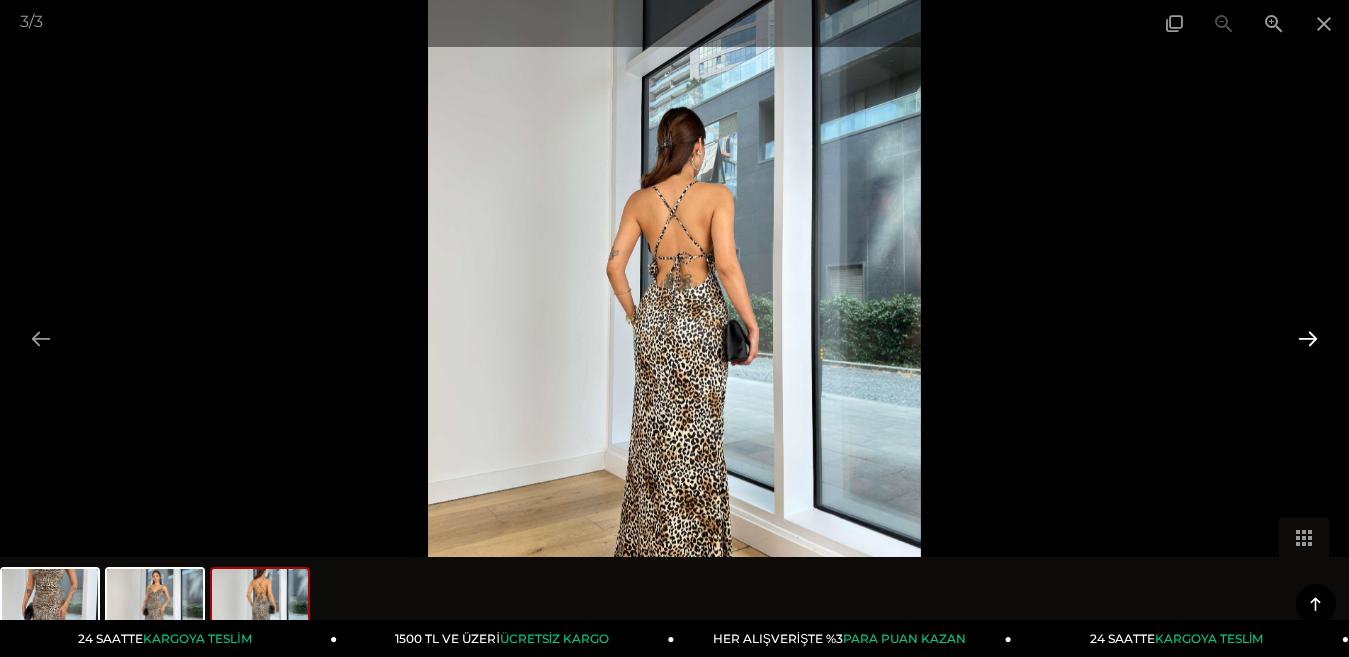 click at bounding box center (1308, 338) 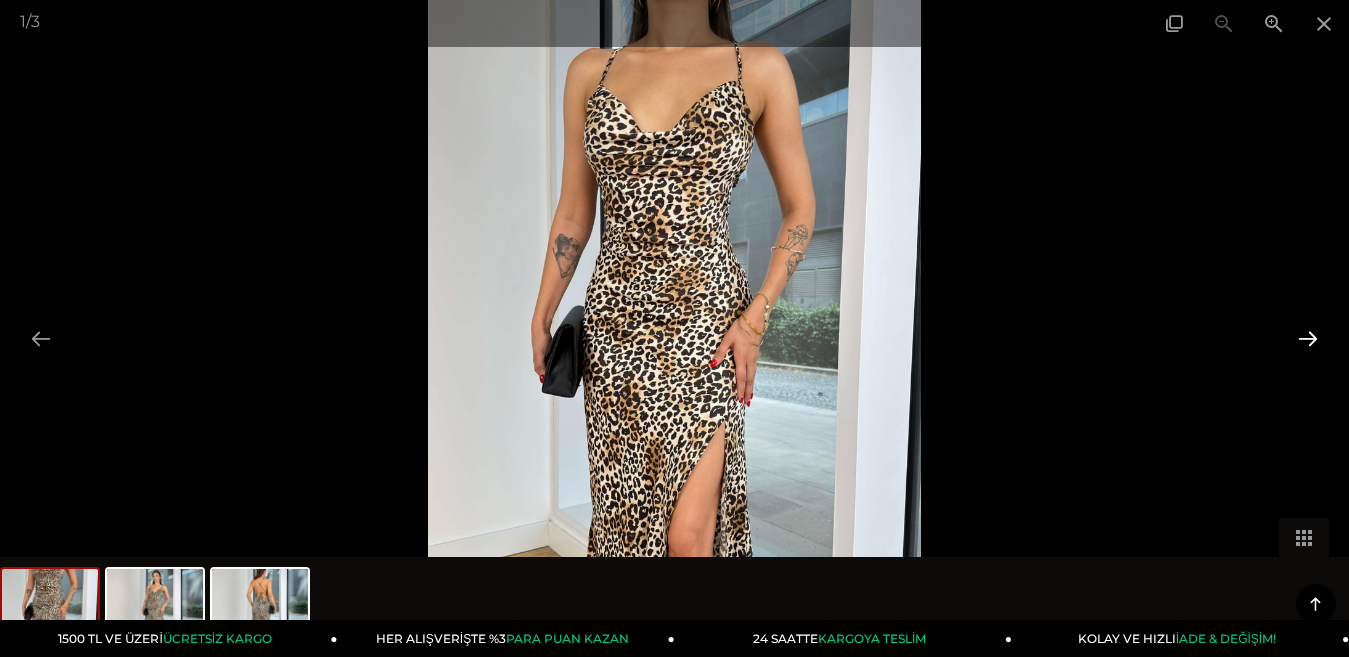 click at bounding box center [1308, 338] 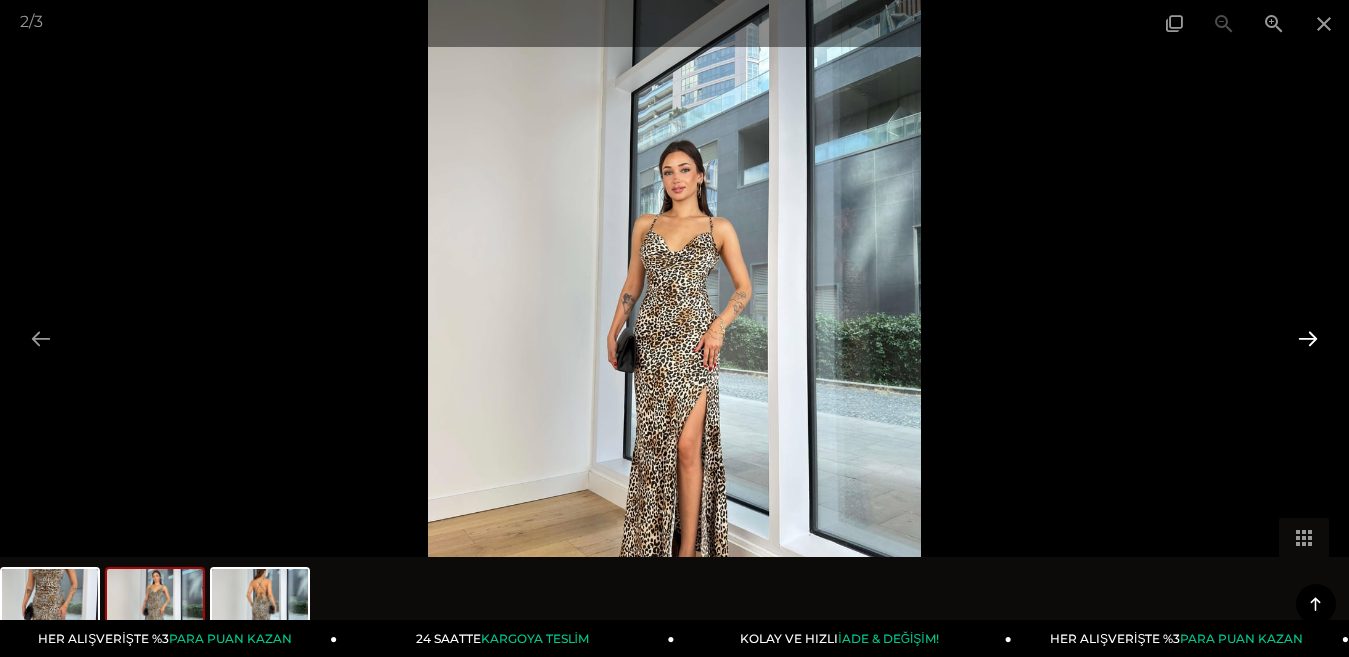 click at bounding box center (1308, 338) 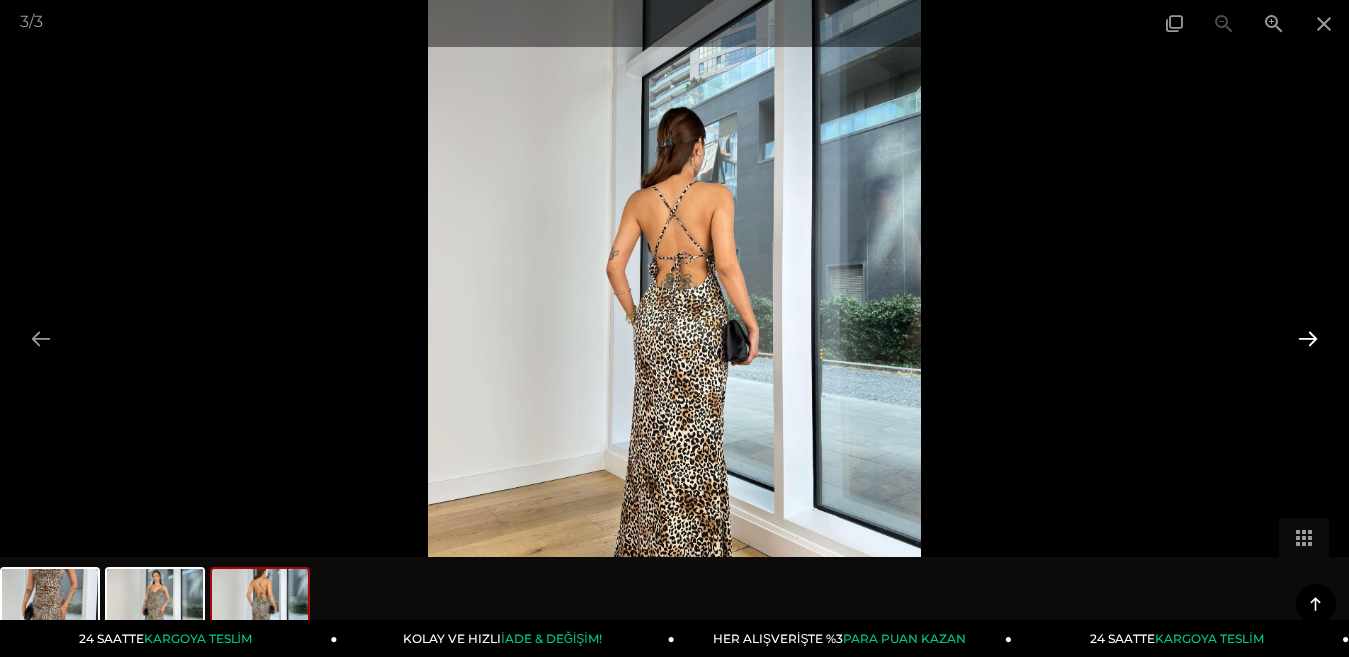 click at bounding box center [1308, 338] 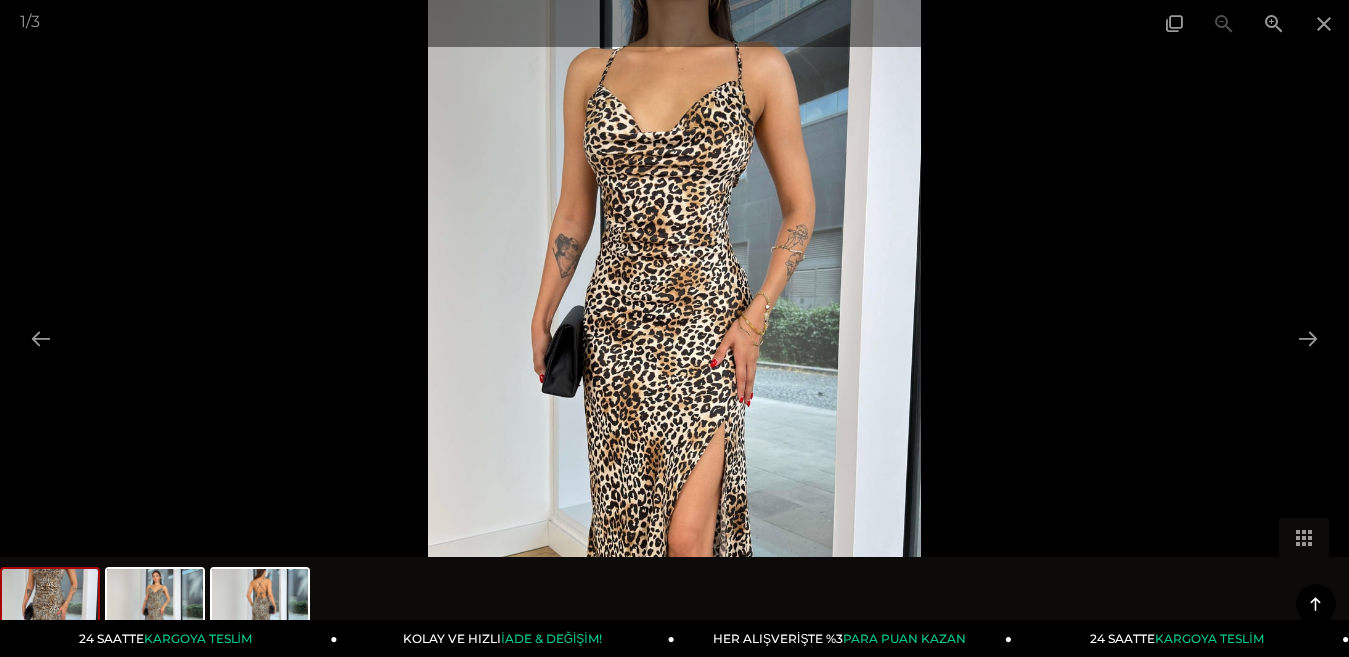 click at bounding box center (674, 328) 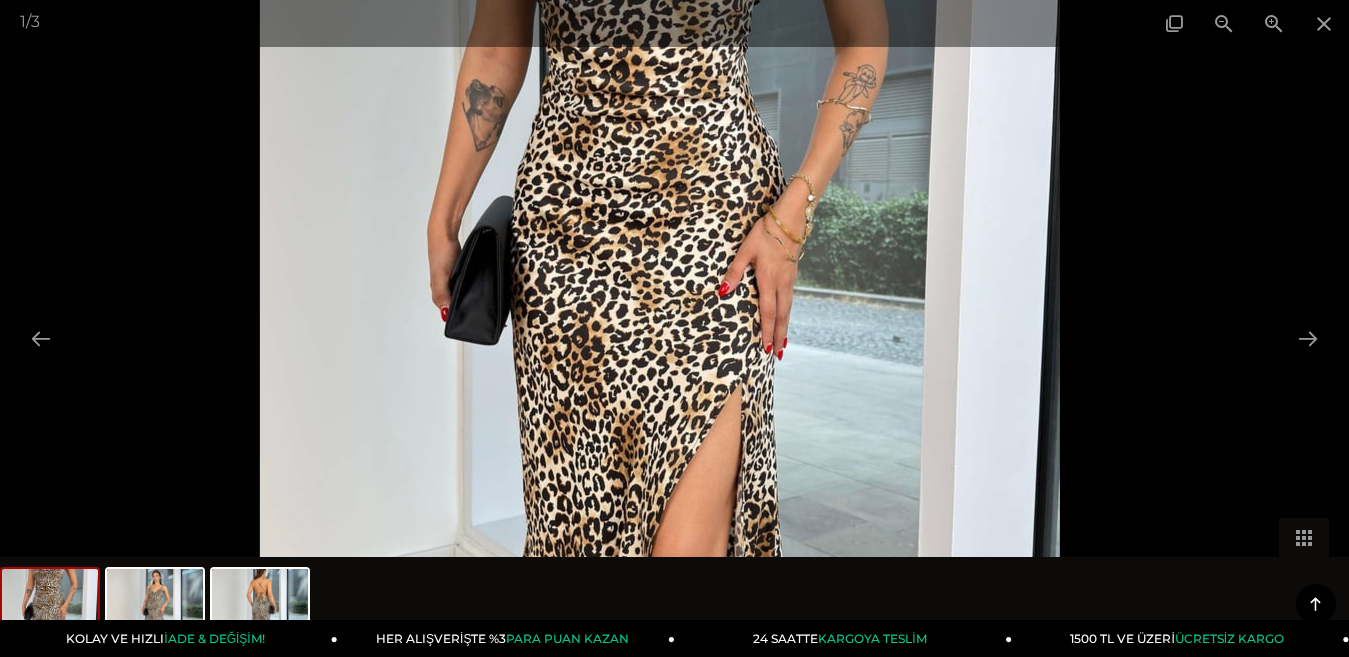 drag, startPoint x: 801, startPoint y: 331, endPoint x: 559, endPoint y: 35, distance: 382.33493 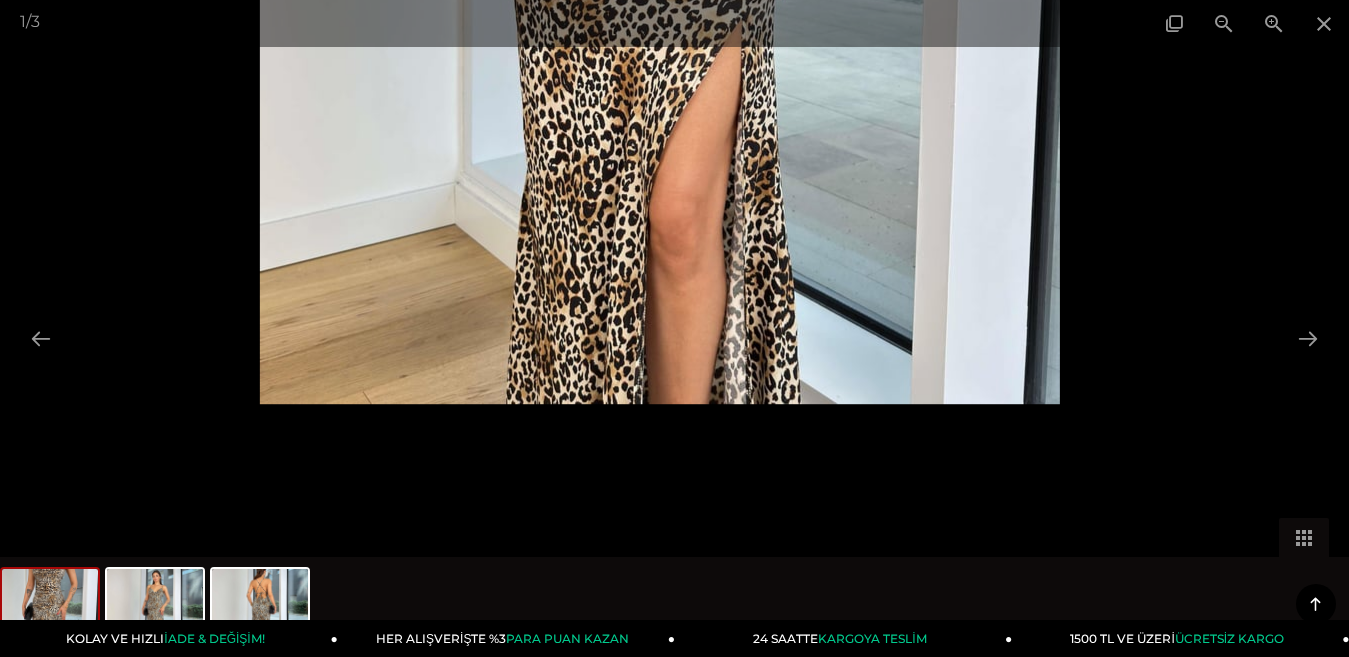 drag, startPoint x: 818, startPoint y: 351, endPoint x: 682, endPoint y: 82, distance: 301.42496 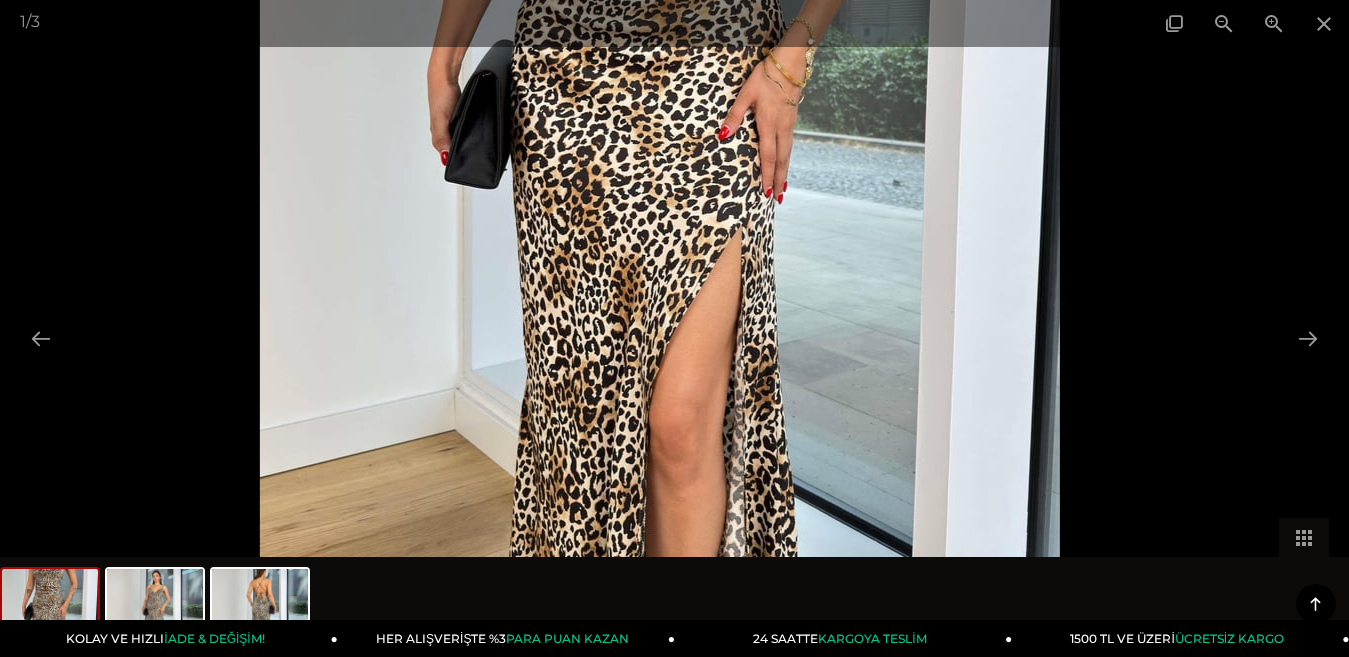 drag, startPoint x: 837, startPoint y: 265, endPoint x: 787, endPoint y: 198, distance: 83.60024 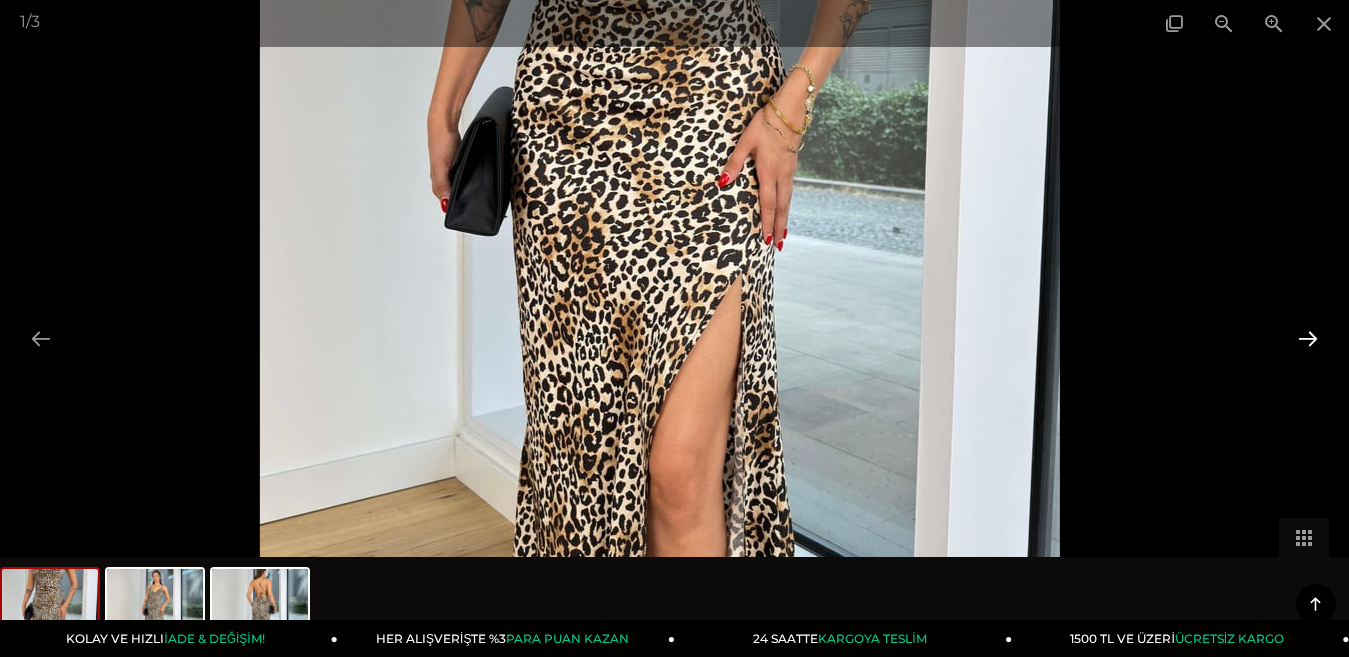 click at bounding box center [1308, 338] 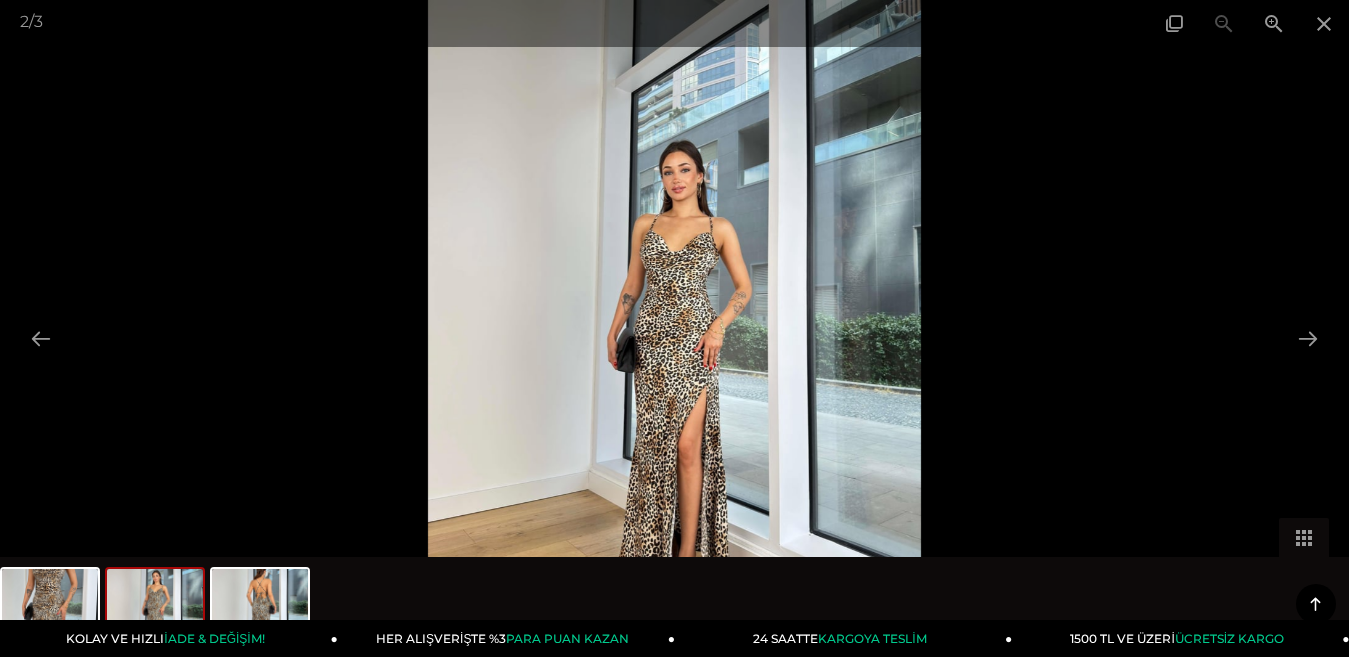 scroll, scrollTop: 1500, scrollLeft: 0, axis: vertical 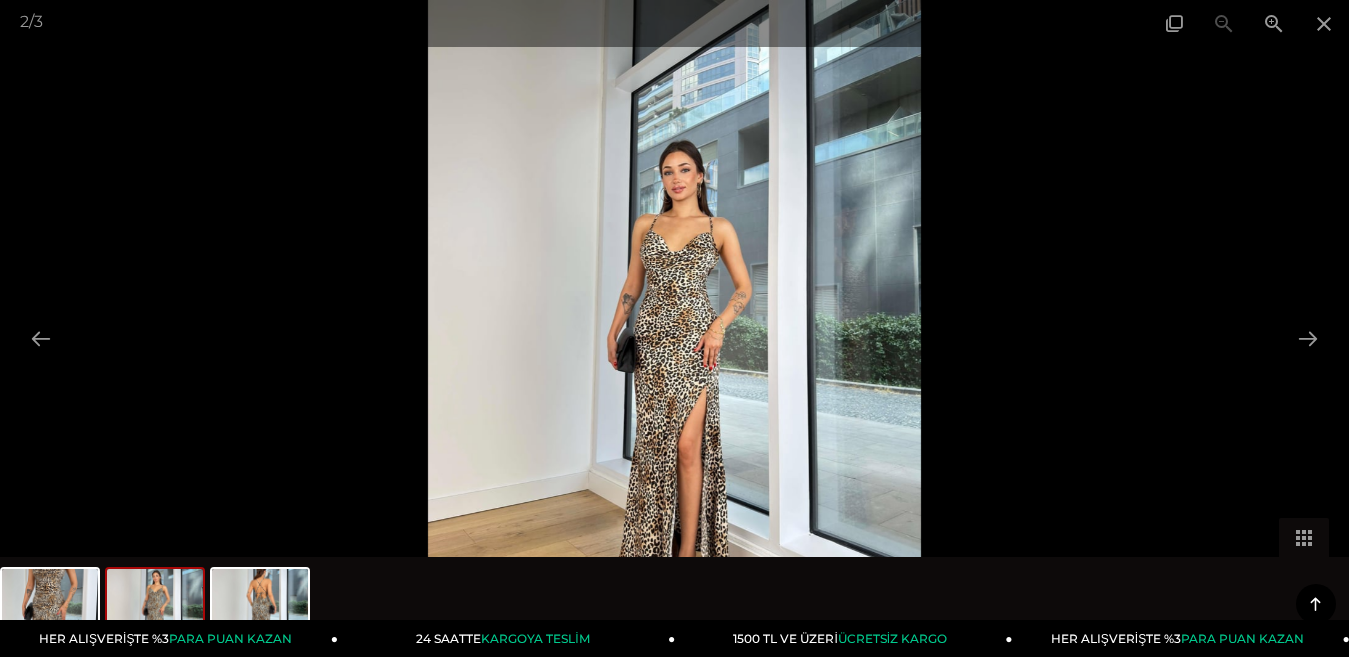 click at bounding box center (674, 328) 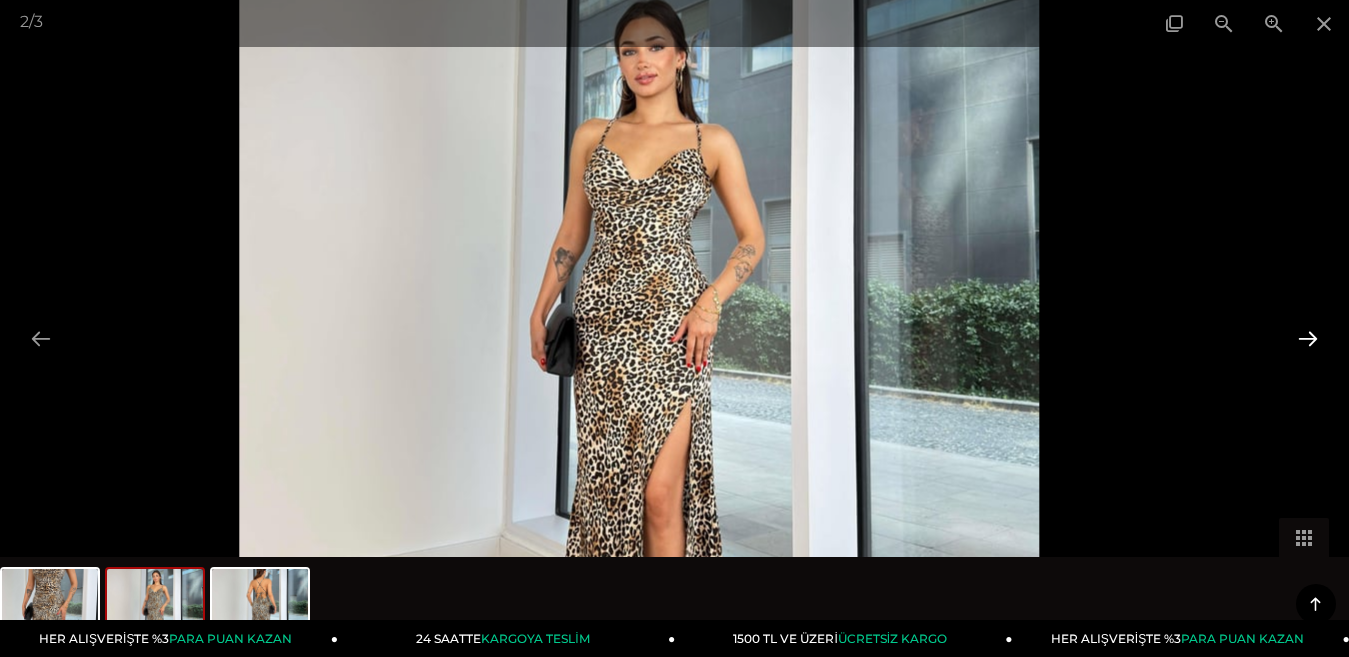 click at bounding box center [1308, 338] 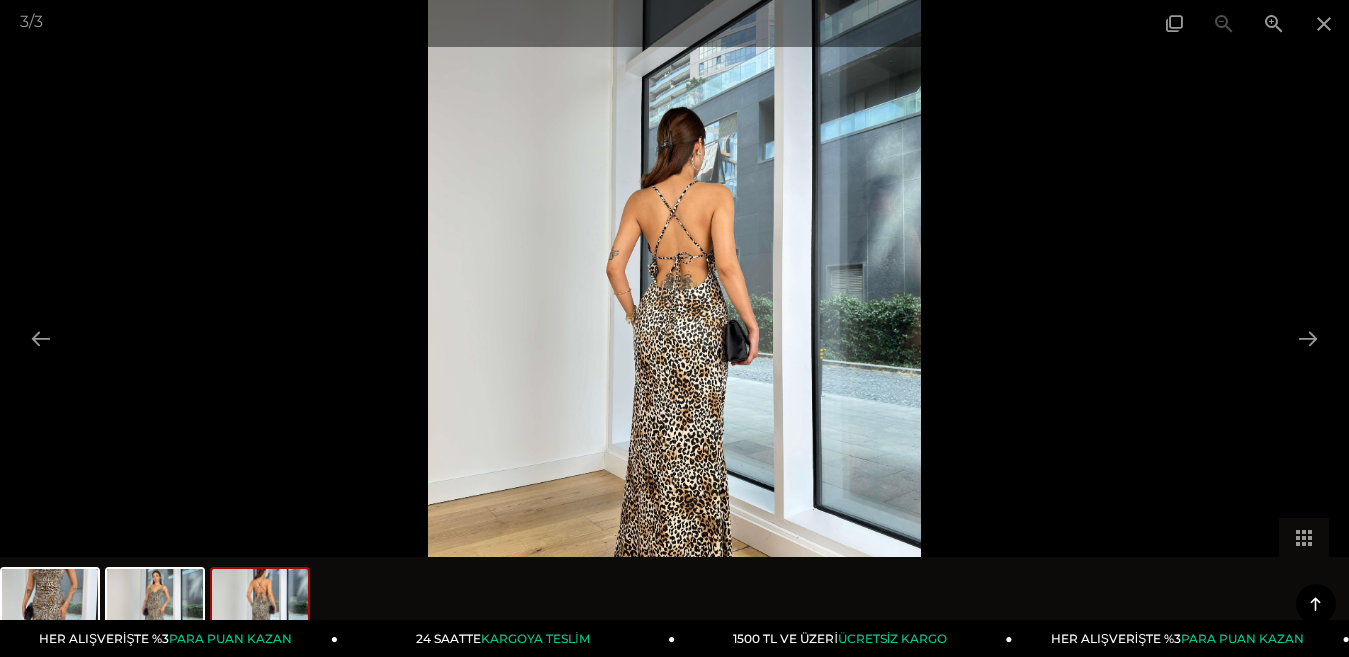click at bounding box center [674, 328] 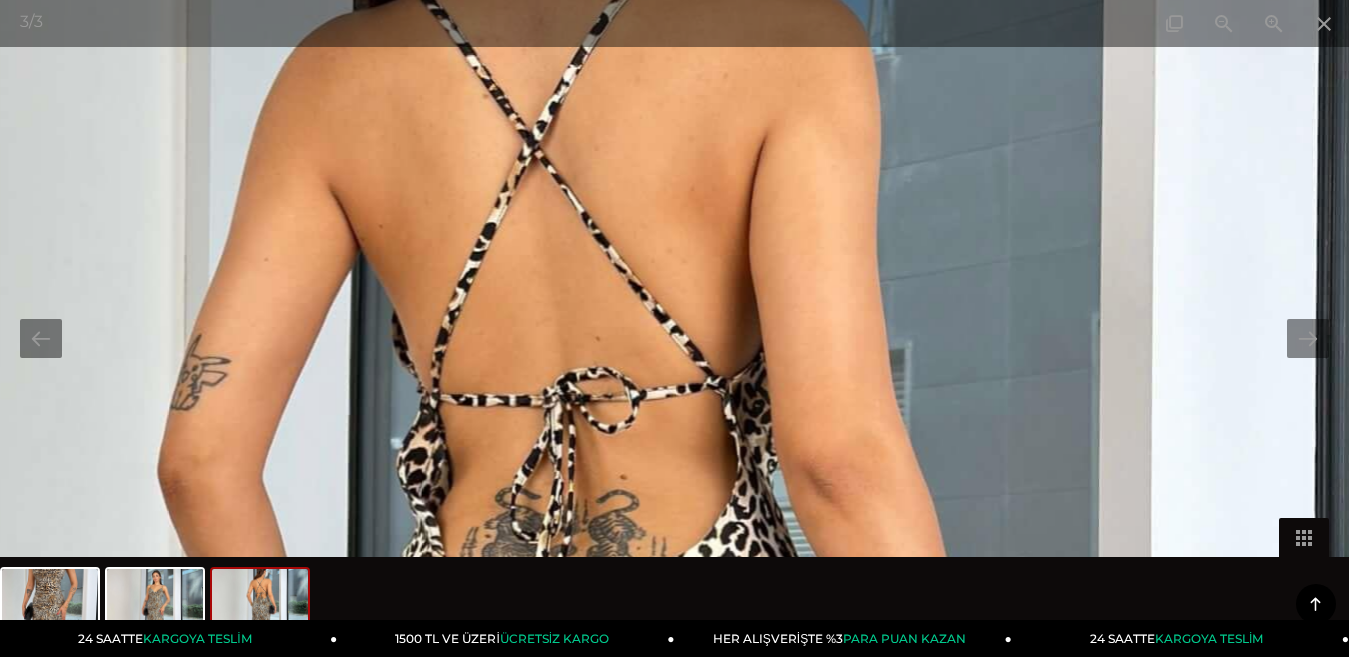 drag, startPoint x: 1056, startPoint y: 261, endPoint x: 820, endPoint y: 537, distance: 363.14185 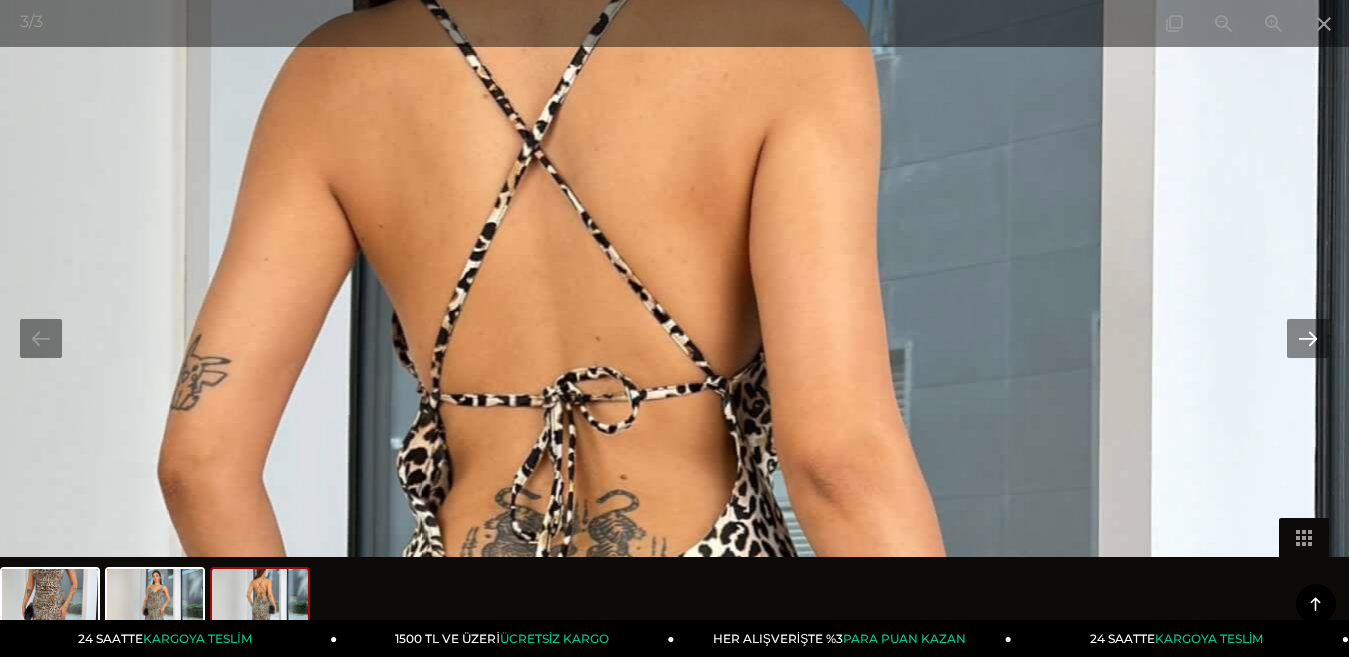 drag, startPoint x: 1307, startPoint y: 334, endPoint x: 1302, endPoint y: 324, distance: 11.18034 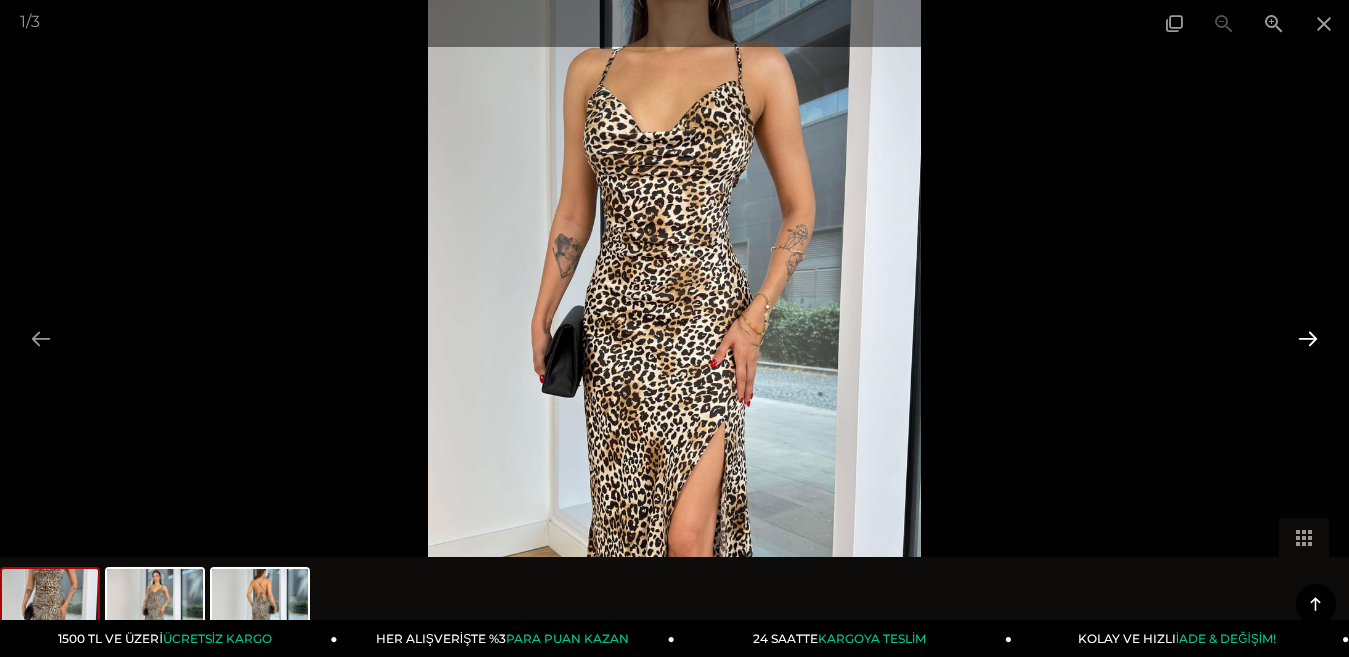 click at bounding box center (1308, 338) 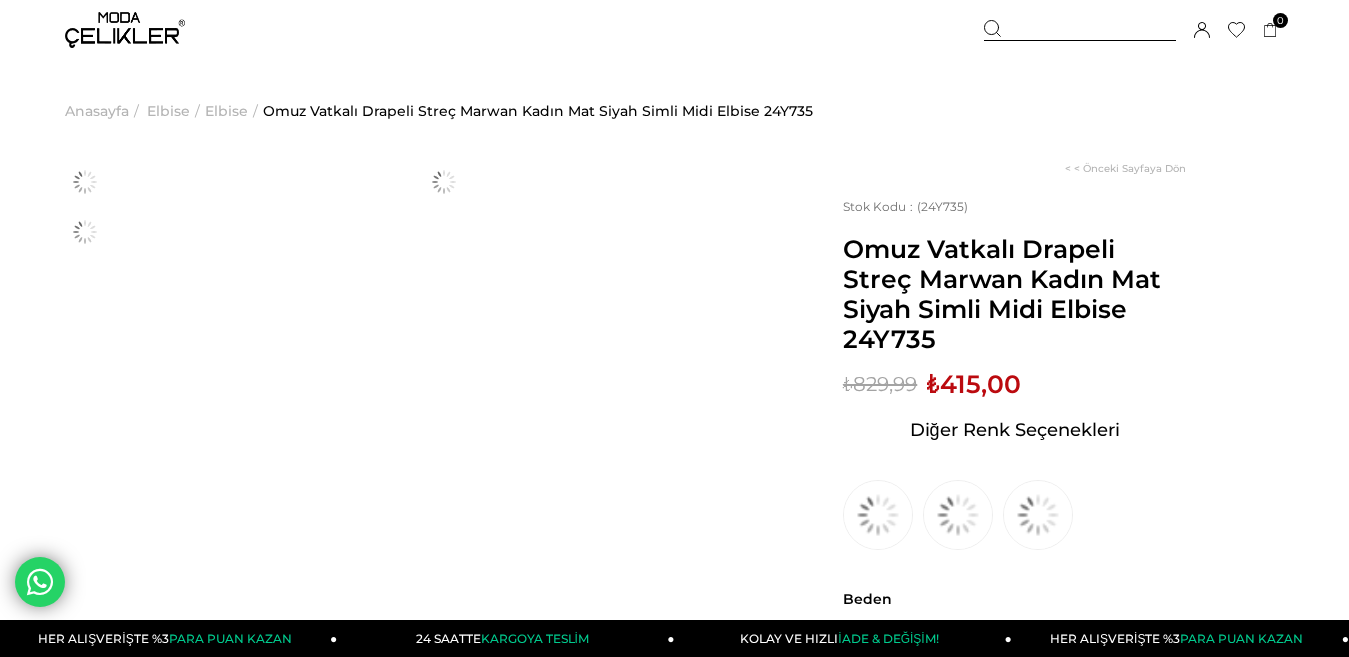 scroll, scrollTop: 0, scrollLeft: 0, axis: both 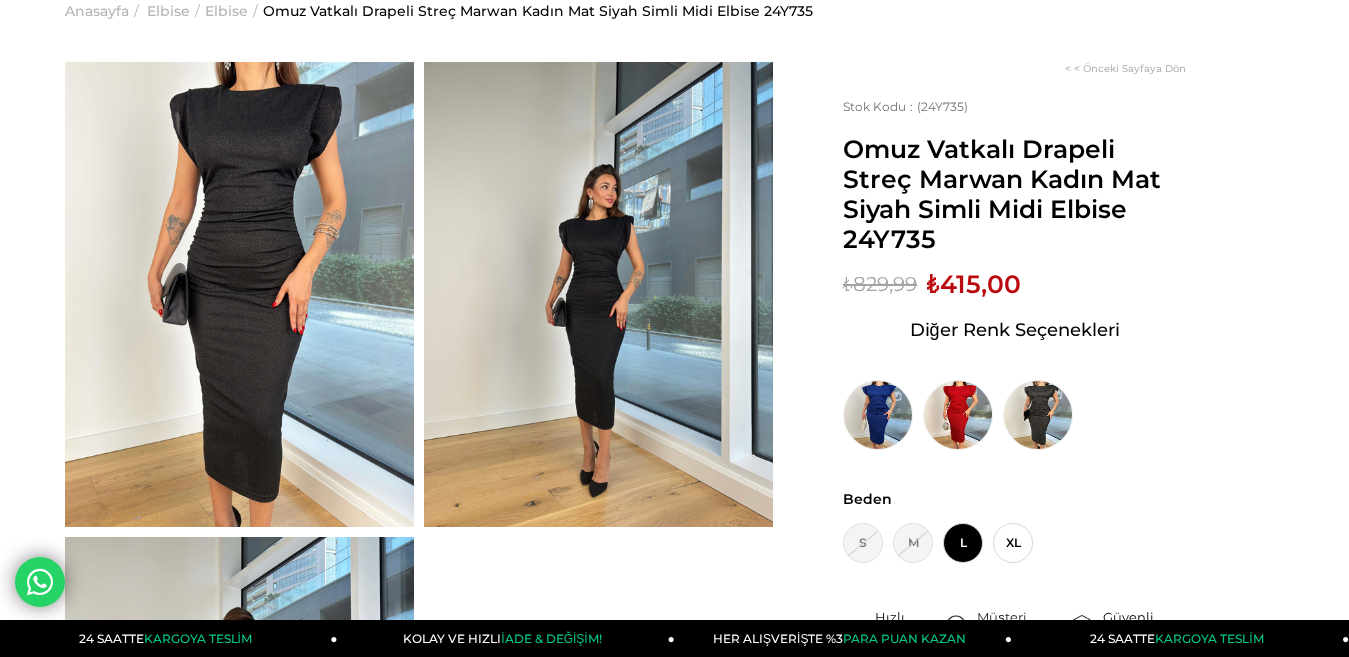 click at bounding box center (239, 294) 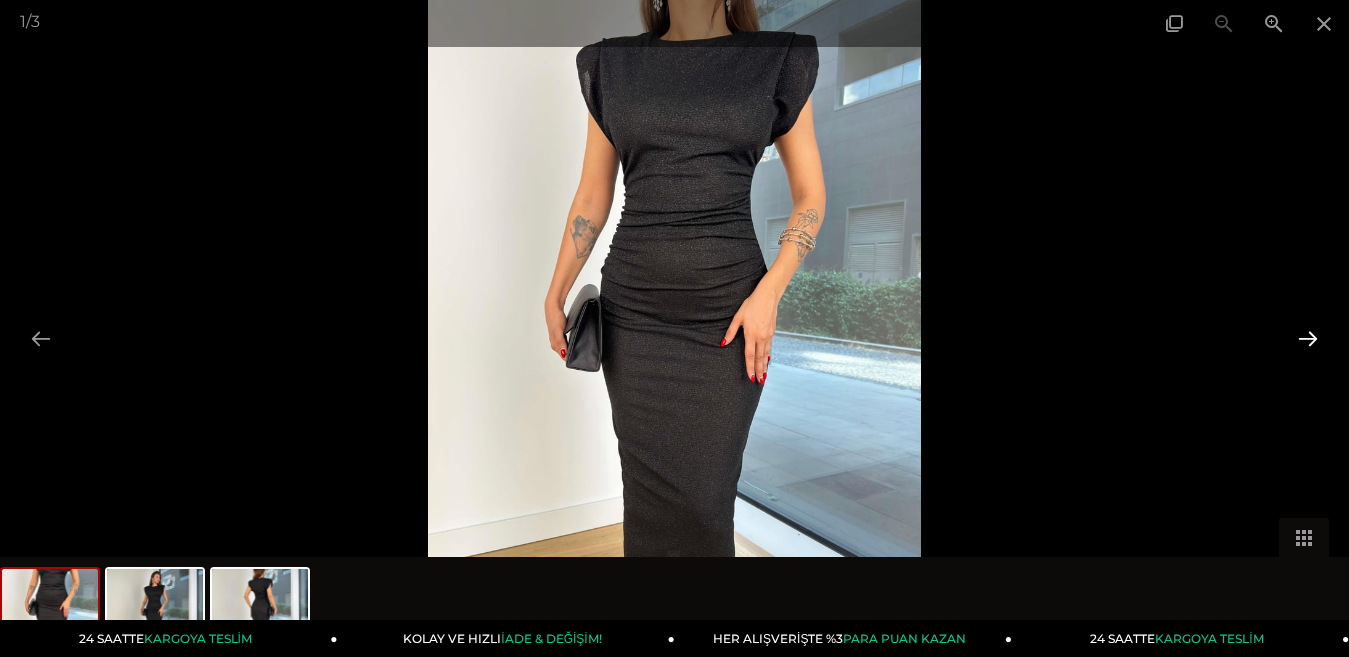 click at bounding box center (1308, 338) 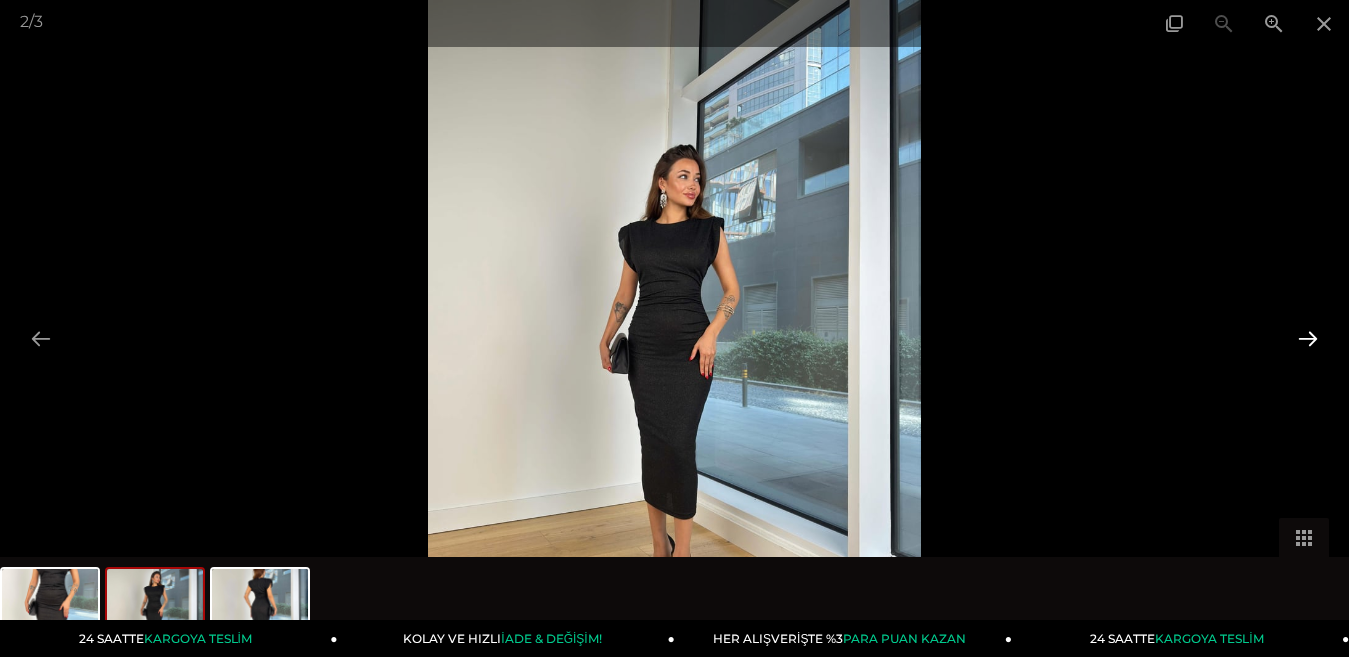 click at bounding box center (1308, 338) 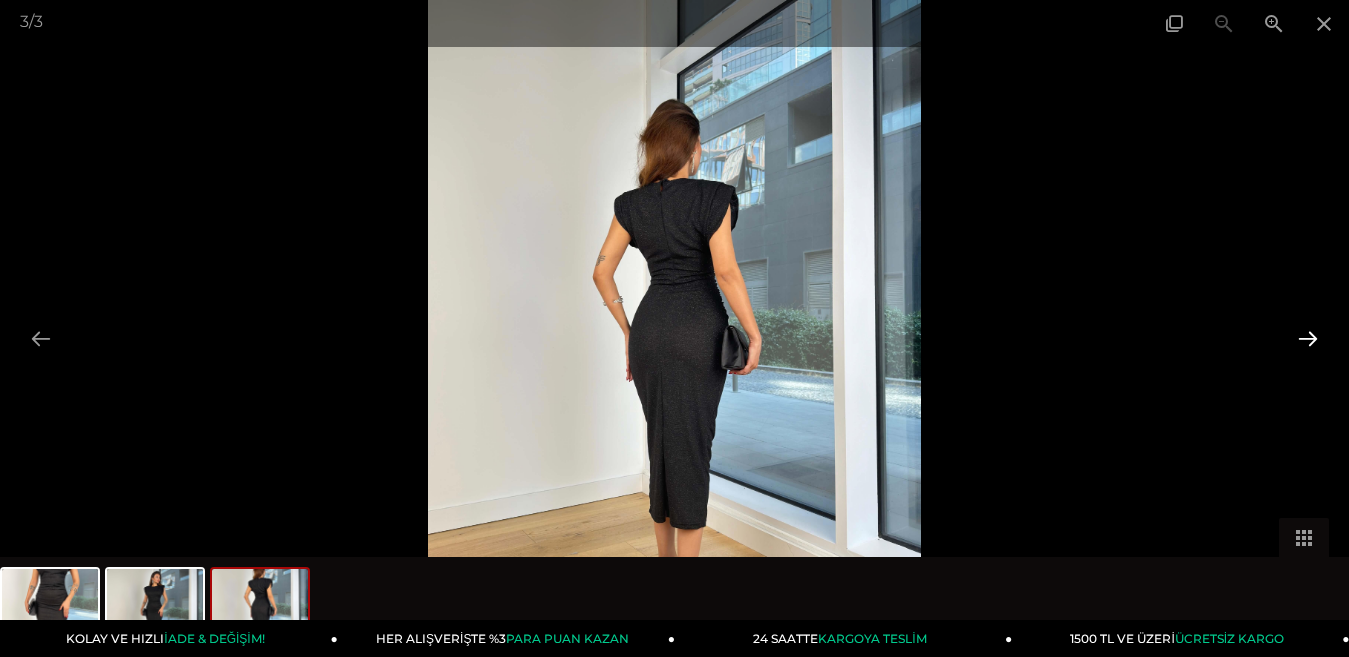 click at bounding box center (1308, 338) 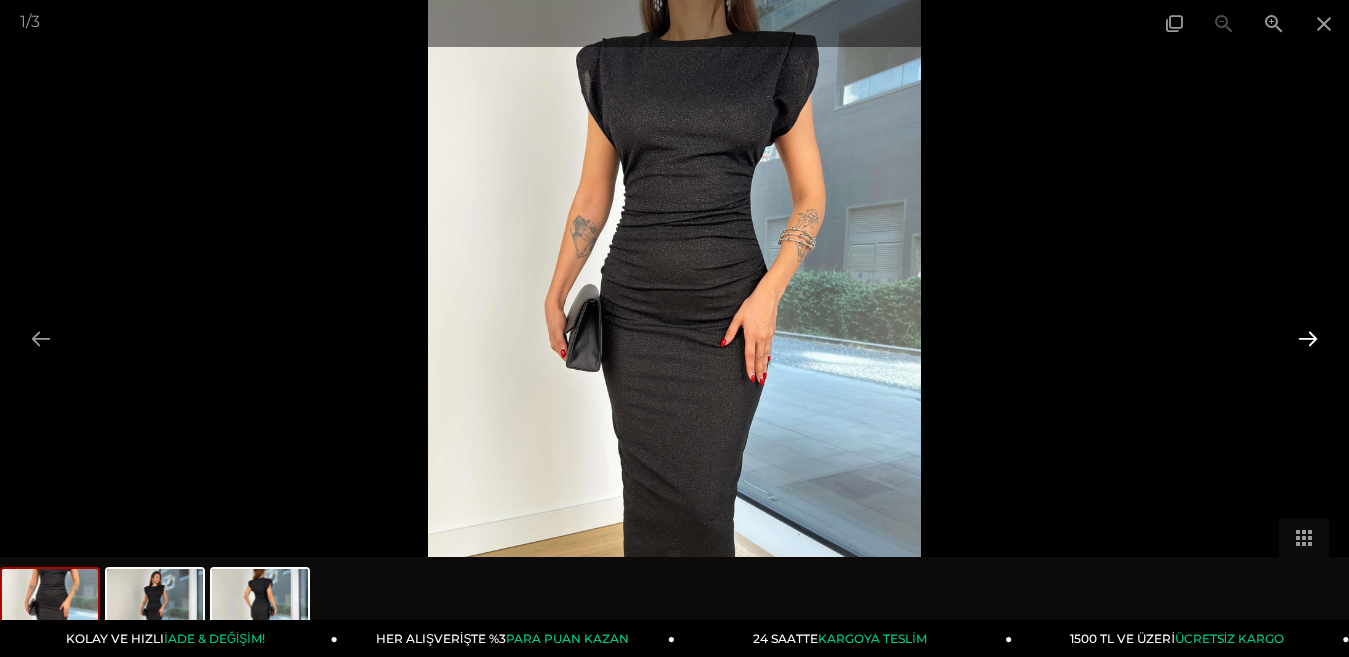 click at bounding box center [1308, 338] 